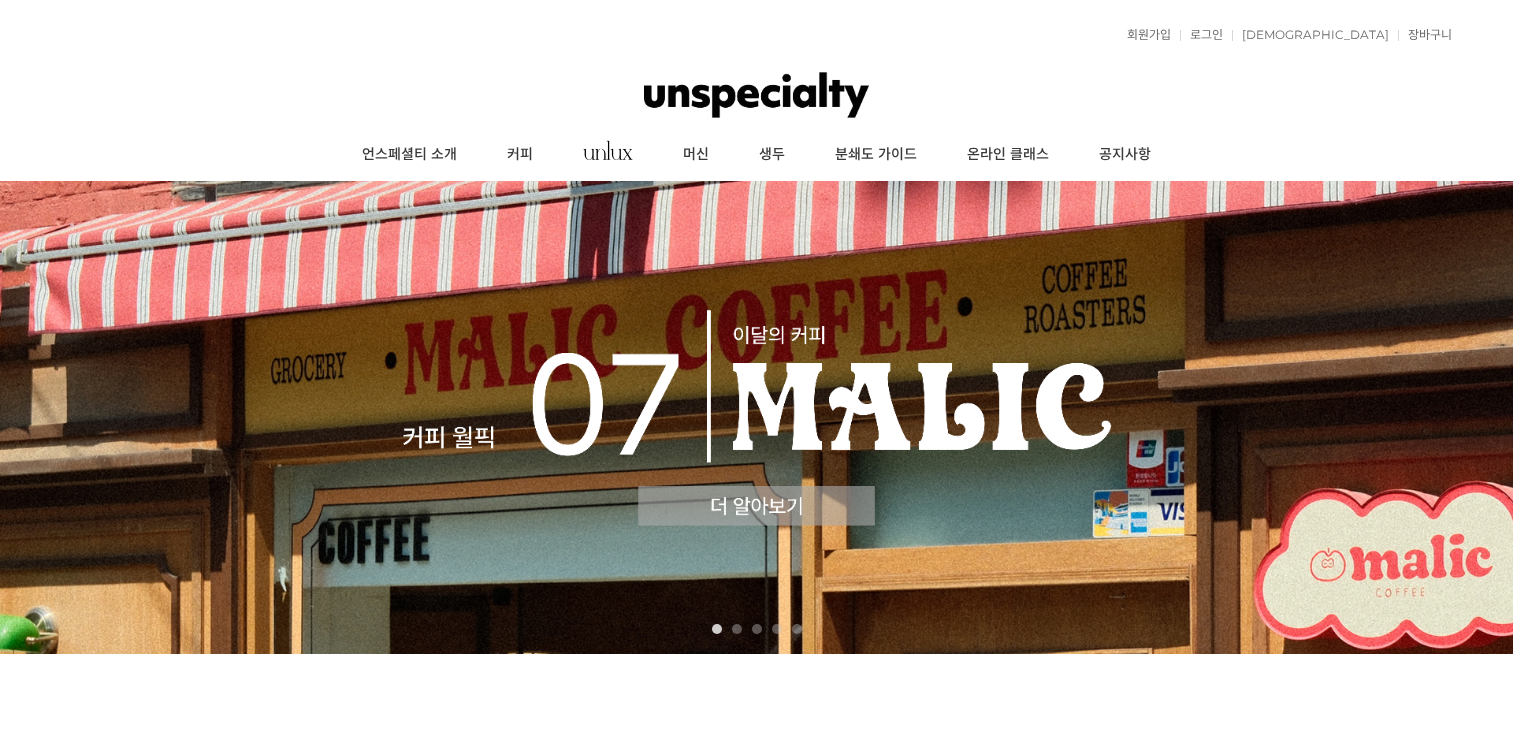 scroll, scrollTop: 0, scrollLeft: 0, axis: both 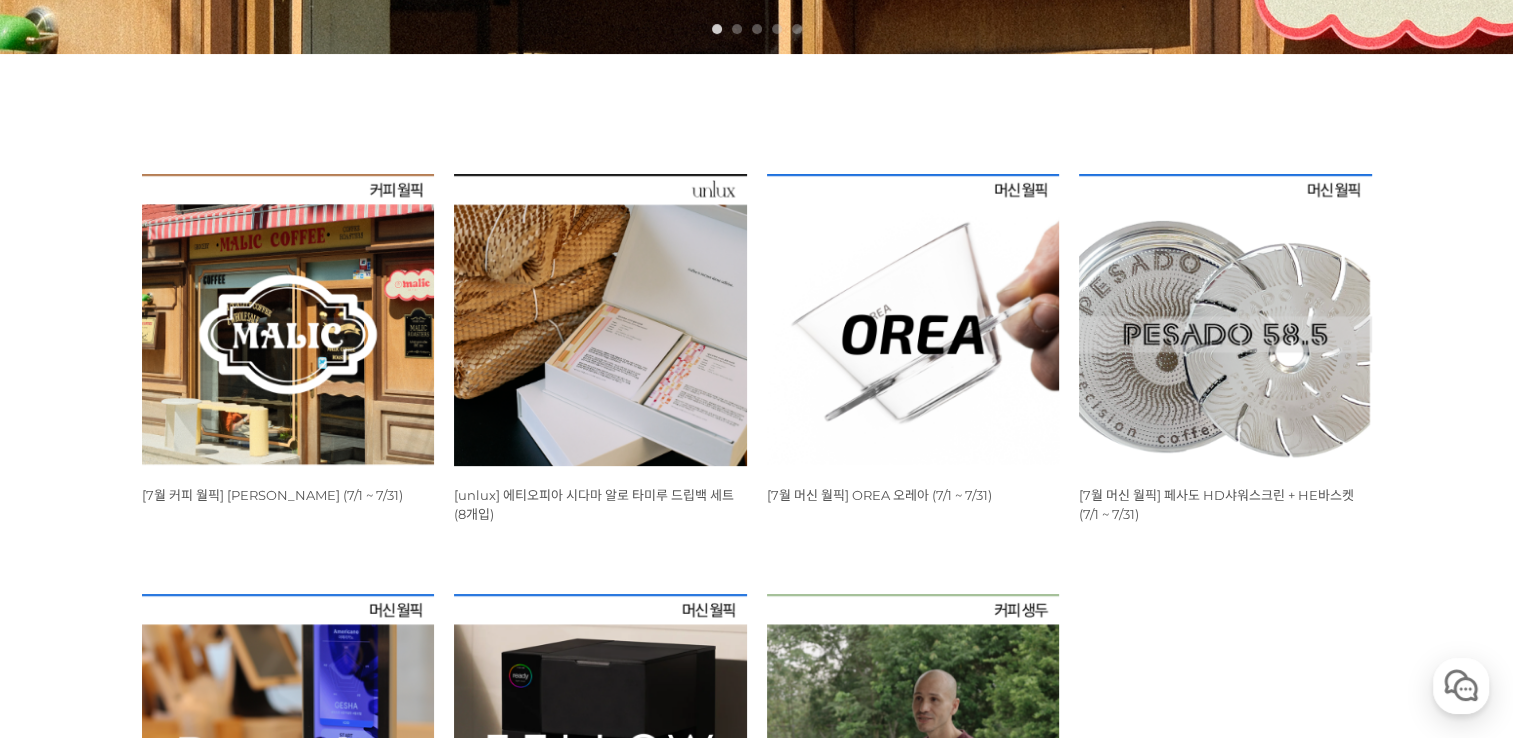 click at bounding box center (288, 320) 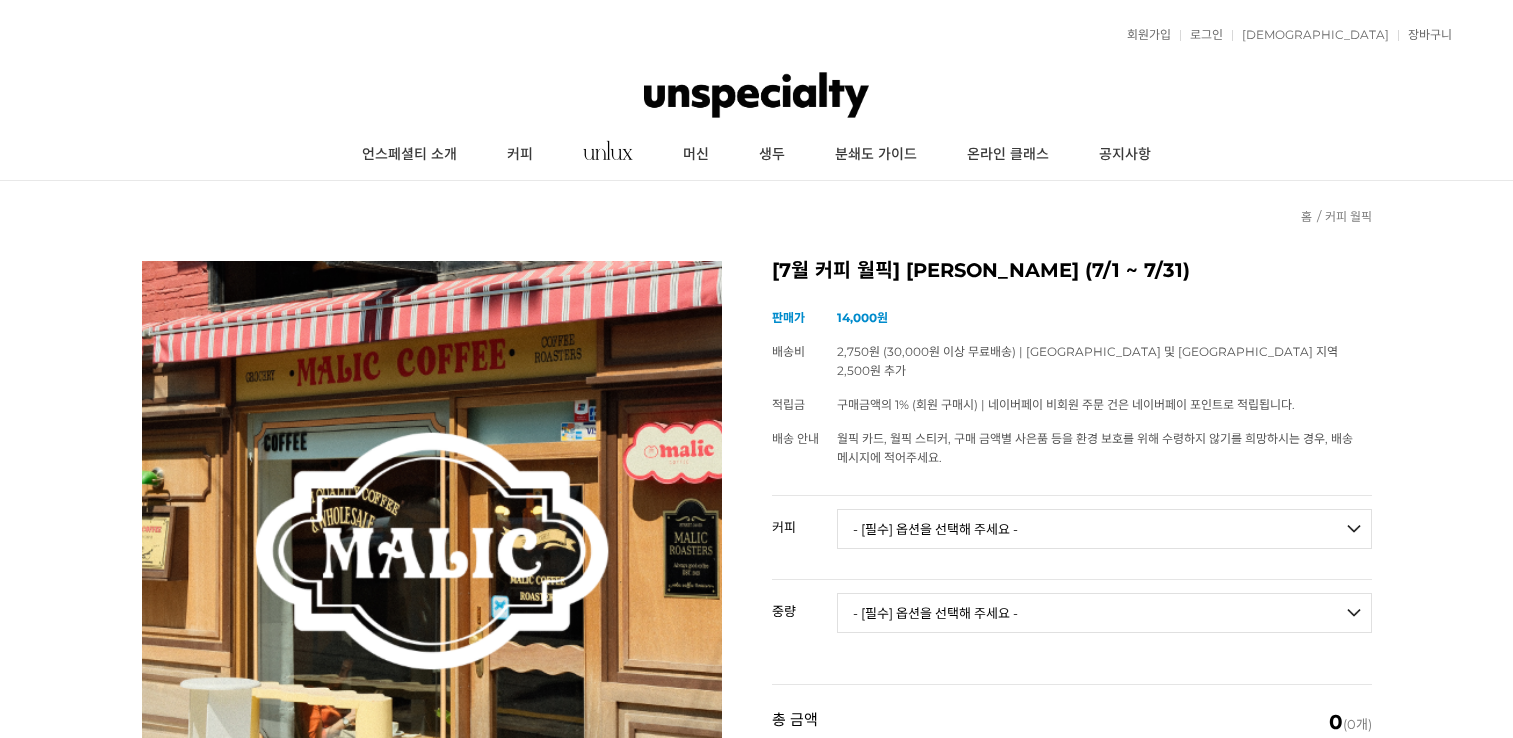 scroll, scrollTop: 0, scrollLeft: 0, axis: both 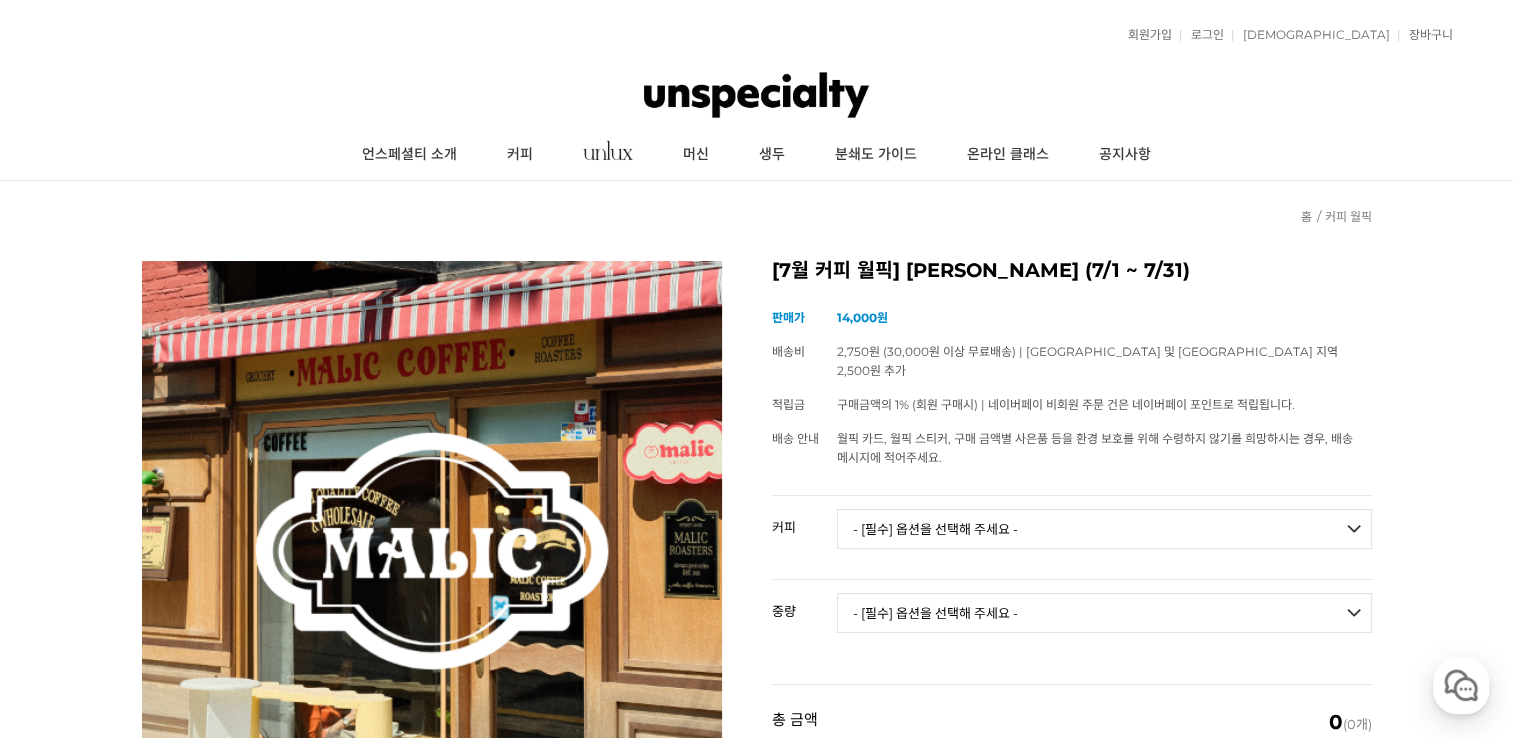 click on "- [필수] 옵션을 선택해 주세요 - ------------------- 언스페셜티 분쇄도 가이드 종이(주문 1개당 최대 1개 제공) 그레이프 쥬스 (언스페셜티 블렌드) 애플 쥬스 (언스페셜티 블렌드) 허니 자몽 쥬스 (언스페셜티 블렌드) [7.14 오픈] 베르가못 워터 (언스페셜티 블렌드) [기획상품] 2024 Best of Panama 3종 10g 레시피팩 프루티 블렌드 마일드 블렌드 모닝 블렌드 #1 탄자니아 아카시아 힐스 게이샤 AA 풀리 워시드 [품절] #2 콜롬비아 포파얀 슈가케인 디카페인 #3 에티오피아 알로 타미루 미리가 74158 워시드 #4 에티오피아 첼베사 워시드 디카페인 #5 케냐 뚱구리 AB 풀리 워시드 [품절] #6 에티오피아 버그 우 셀렉션 에얼룸 내추럴 (Lot2) [품절] #7 에티오피아 알로 타미루 무라고 74158 클래식 워시드 #8 케냐 은가라투아 AB 워시드 (Lot 159) [품절] [7.14 오픈] #10 온두라스 미 푸투로 파카스 워시드" at bounding box center [1104, 529] 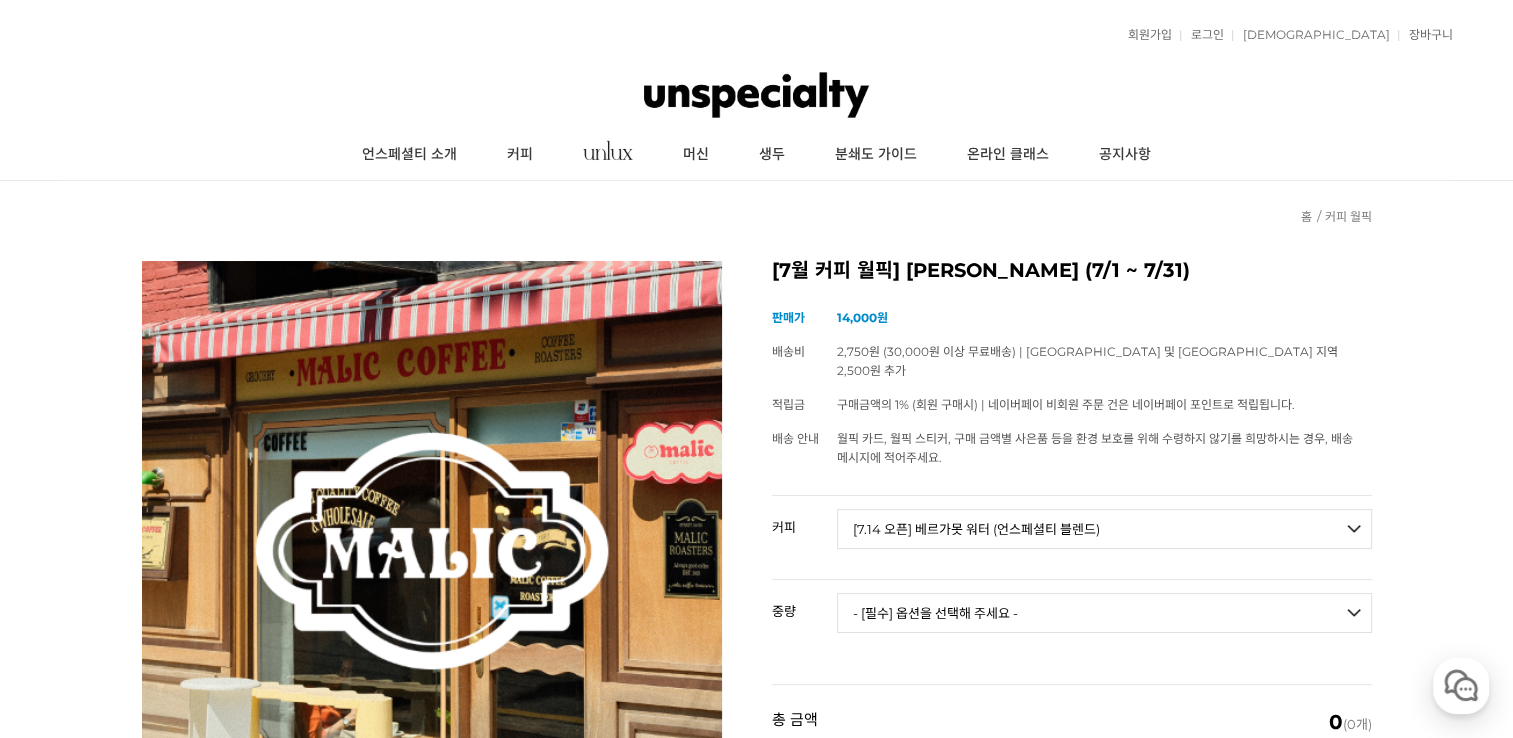 click on "- [필수] 옵션을 선택해 주세요 - ------------------- 언스페셜티 분쇄도 가이드 종이(주문 1개당 최대 1개 제공) 그레이프 쥬스 (언스페셜티 블렌드) 애플 쥬스 (언스페셜티 블렌드) 허니 자몽 쥬스 (언스페셜티 블렌드) [7.14 오픈] 베르가못 워터 (언스페셜티 블렌드) [기획상품] 2024 Best of Panama 3종 10g 레시피팩 프루티 블렌드 마일드 블렌드 모닝 블렌드 #1 탄자니아 아카시아 힐스 게이샤 AA 풀리 워시드 [품절] #2 콜롬비아 포파얀 슈가케인 디카페인 #3 에티오피아 알로 타미루 미리가 74158 워시드 #4 에티오피아 첼베사 워시드 디카페인 #5 케냐 뚱구리 AB 풀리 워시드 [품절] #6 에티오피아 버그 우 셀렉션 에얼룸 내추럴 (Lot2) [품절] #7 에티오피아 알로 타미루 무라고 74158 클래식 워시드 #8 케냐 은가라투아 AB 워시드 (Lot 159) [품절] [7.14 오픈] #10 온두라스 미 푸투로 파카스 워시드" at bounding box center [1104, 529] 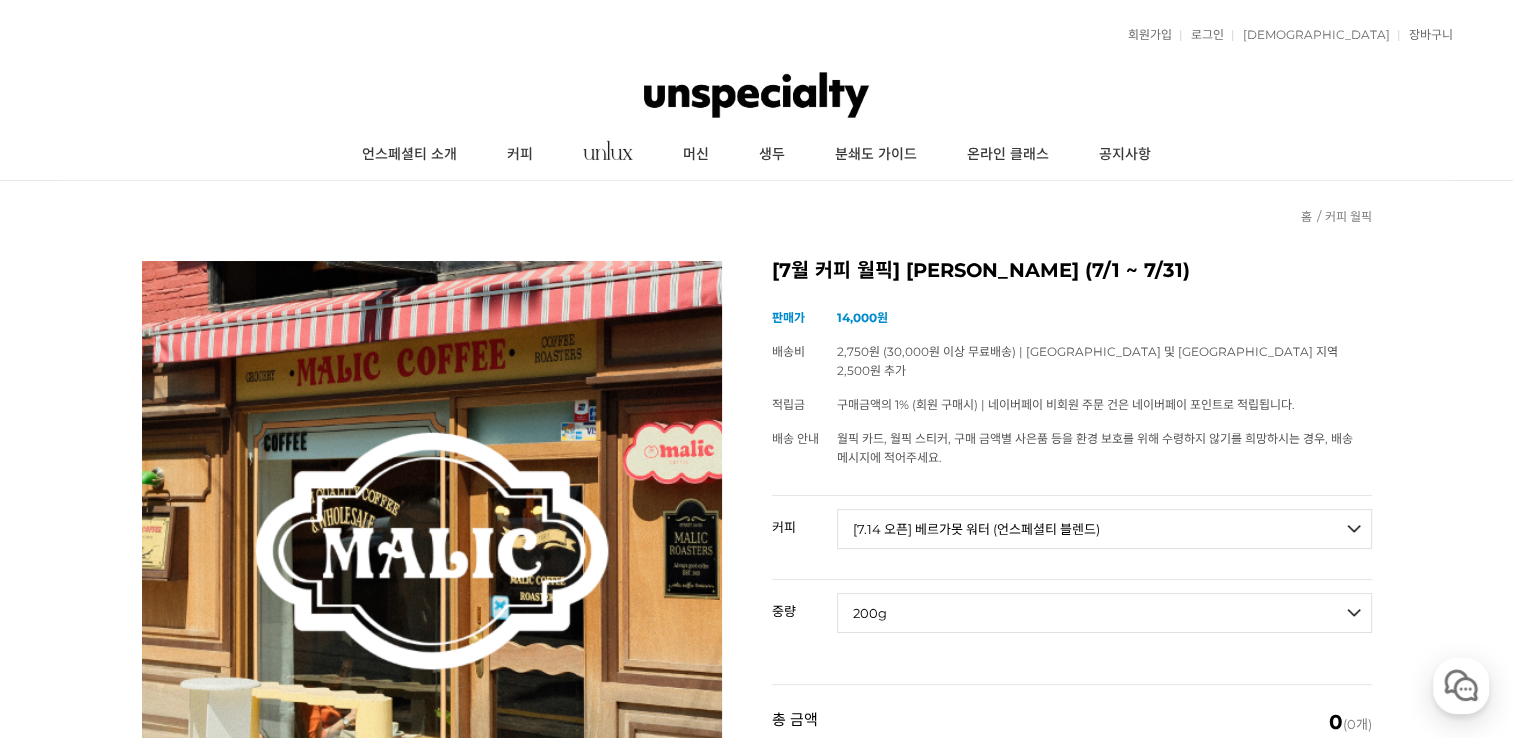 click on "- [필수] 옵션을 선택해 주세요 - ------------------- 200g" at bounding box center [1104, 613] 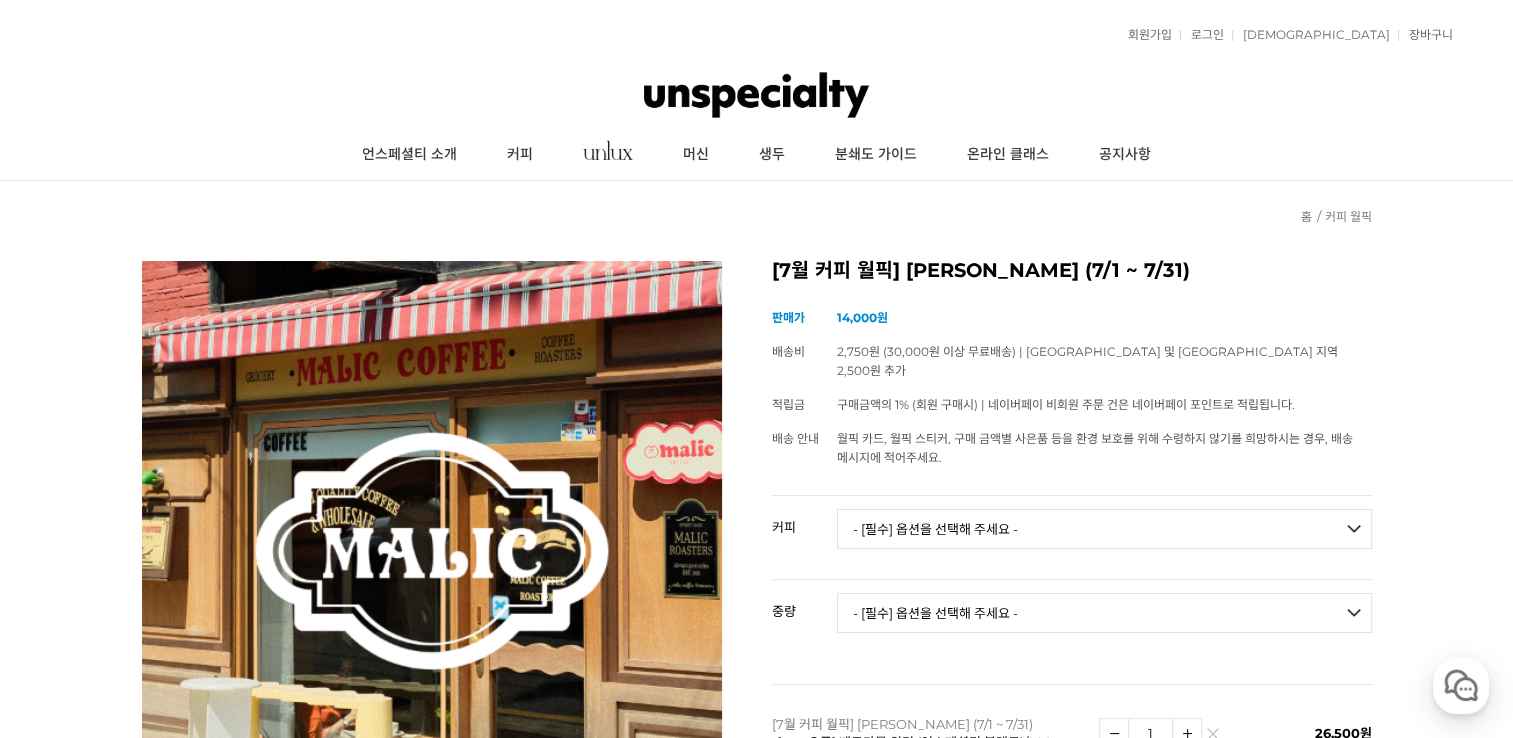 click on "- [필수] 옵션을 선택해 주세요 - ------------------- 언스페셜티 분쇄도 가이드 종이(주문 1개당 최대 1개 제공) 그레이프 쥬스 (언스페셜티 블렌드) 애플 쥬스 (언스페셜티 블렌드) 허니 자몽 쥬스 (언스페셜티 블렌드) [7.14 오픈] 베르가못 워터 (언스페셜티 블렌드) [기획상품] 2024 Best of Panama 3종 10g 레시피팩 프루티 블렌드 마일드 블렌드 모닝 블렌드 #1 탄자니아 아카시아 힐스 게이샤 AA 풀리 워시드 [품절] #2 콜롬비아 포파얀 슈가케인 디카페인 #3 에티오피아 알로 타미루 미리가 74158 워시드 #4 에티오피아 첼베사 워시드 디카페인 #5 케냐 뚱구리 AB 풀리 워시드 [품절] #6 에티오피아 버그 우 셀렉션 에얼룸 내추럴 (Lot2) [품절] #7 에티오피아 알로 타미루 무라고 74158 클래식 워시드 #8 케냐 은가라투아 AB 워시드 (Lot 159) [품절] [7.14 오픈] #10 온두라스 미 푸투로 파카스 워시드" at bounding box center (1104, 529) 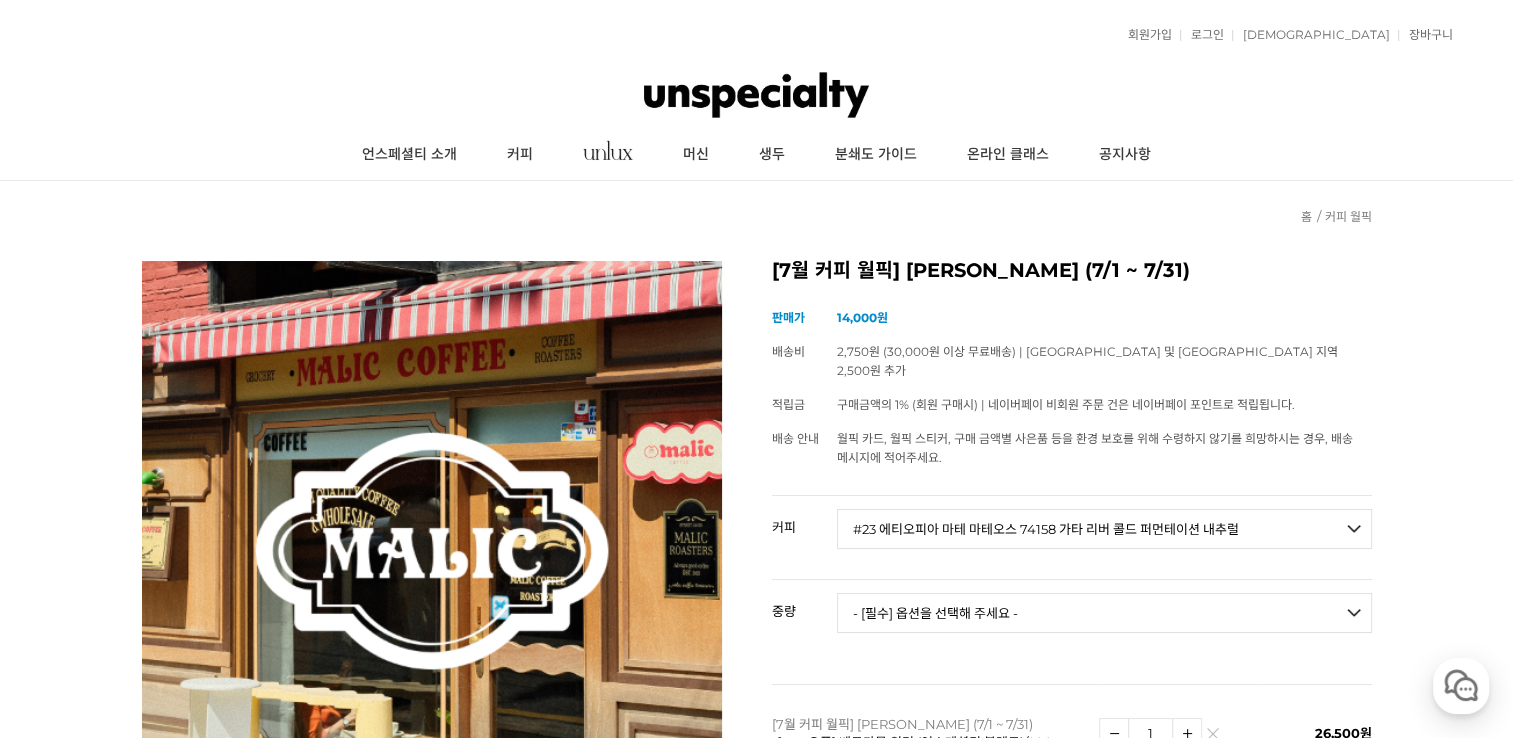 click on "- [필수] 옵션을 선택해 주세요 - ------------------- 언스페셜티 분쇄도 가이드 종이(주문 1개당 최대 1개 제공) 그레이프 쥬스 (언스페셜티 블렌드) 애플 쥬스 (언스페셜티 블렌드) 허니 자몽 쥬스 (언스페셜티 블렌드) [7.14 오픈] 베르가못 워터 (언스페셜티 블렌드) [기획상품] 2024 Best of Panama 3종 10g 레시피팩 프루티 블렌드 마일드 블렌드 모닝 블렌드 #1 탄자니아 아카시아 힐스 게이샤 AA 풀리 워시드 [품절] #2 콜롬비아 포파얀 슈가케인 디카페인 #3 에티오피아 알로 타미루 미리가 74158 워시드 #4 에티오피아 첼베사 워시드 디카페인 #5 케냐 뚱구리 AB 풀리 워시드 [품절] #6 에티오피아 버그 우 셀렉션 에얼룸 내추럴 (Lot2) [품절] #7 에티오피아 알로 타미루 무라고 74158 클래식 워시드 #8 케냐 은가라투아 AB 워시드 (Lot 159) [품절] [7.14 오픈] #10 온두라스 미 푸투로 파카스 워시드" at bounding box center (1104, 529) 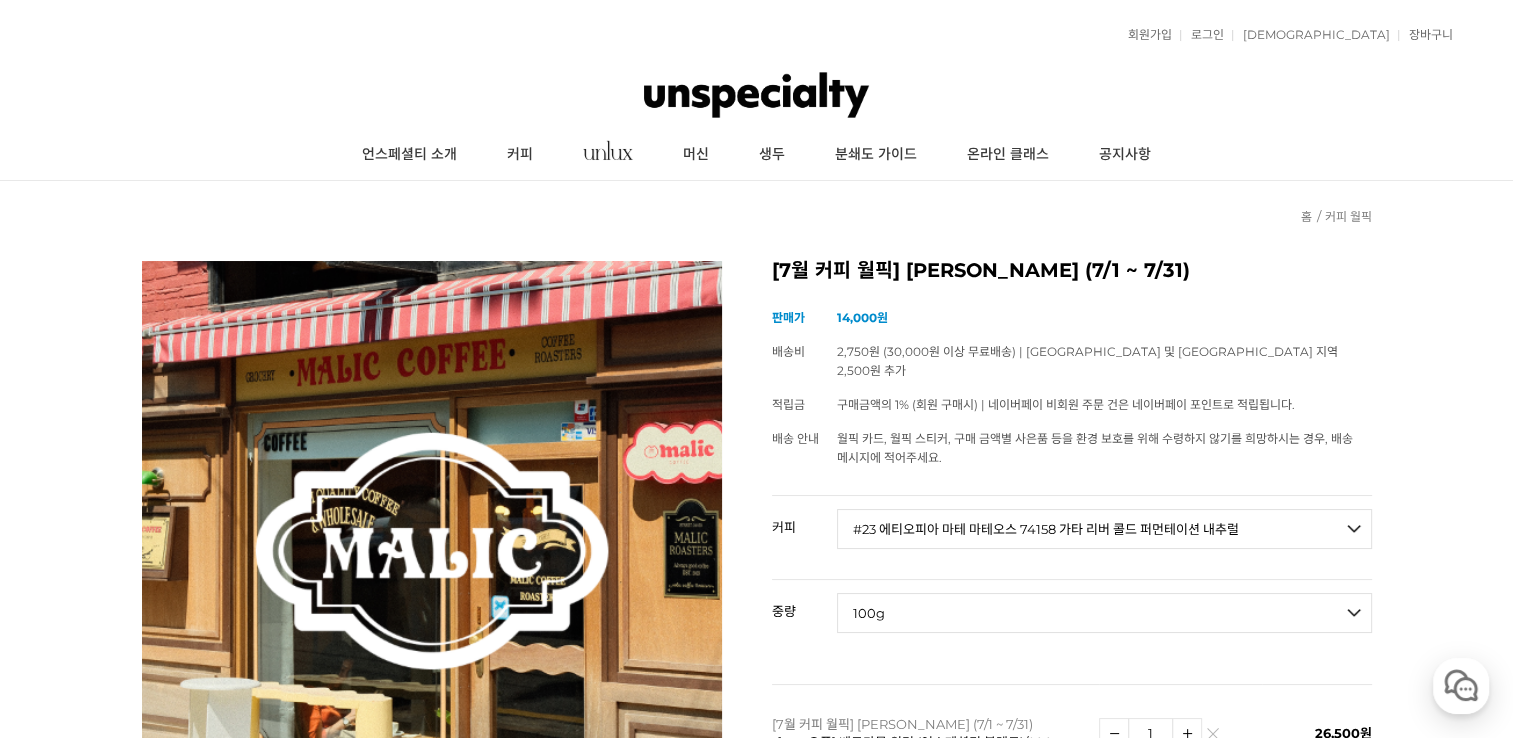 click on "- [필수] 옵션을 선택해 주세요 - ------------------- 100g" at bounding box center (1104, 613) 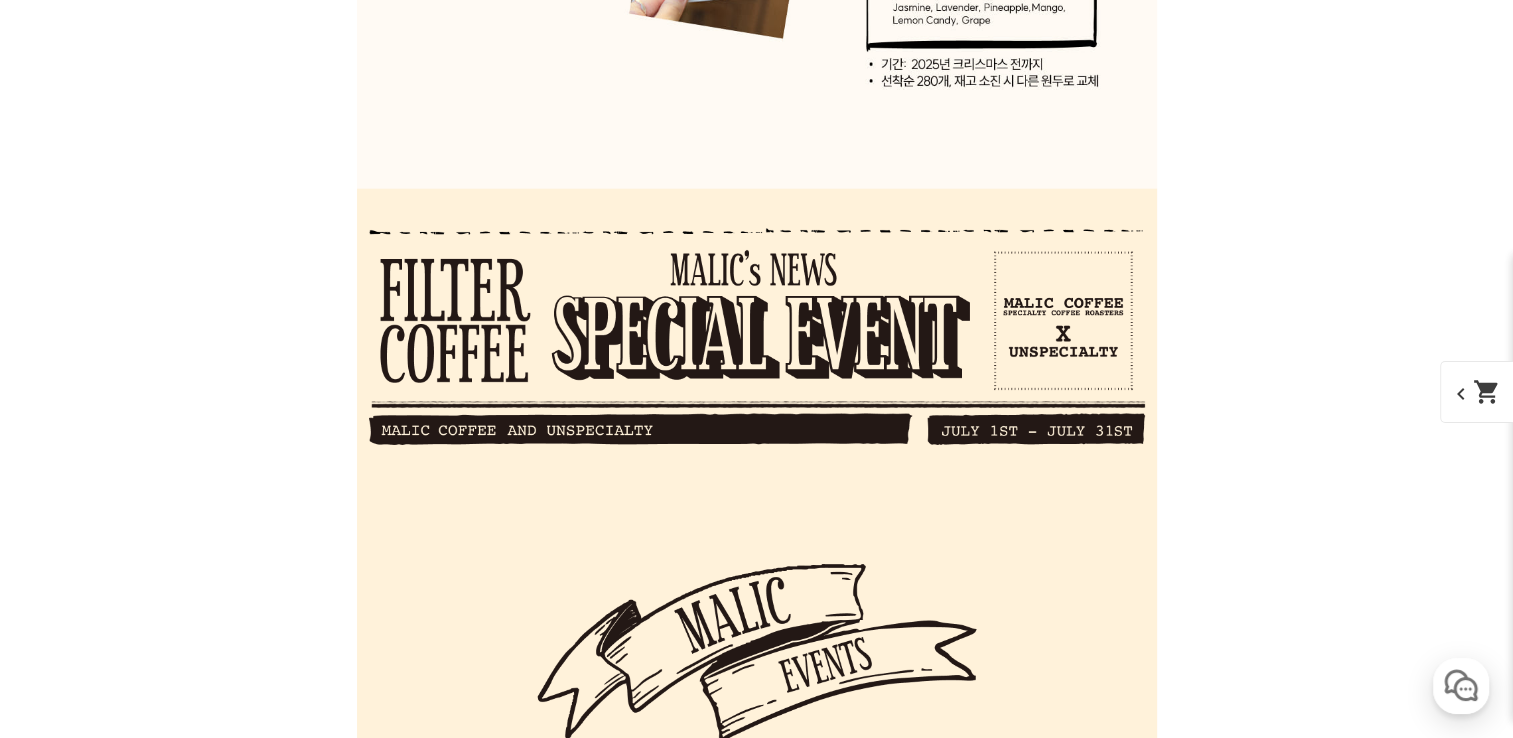 scroll, scrollTop: 12101, scrollLeft: 0, axis: vertical 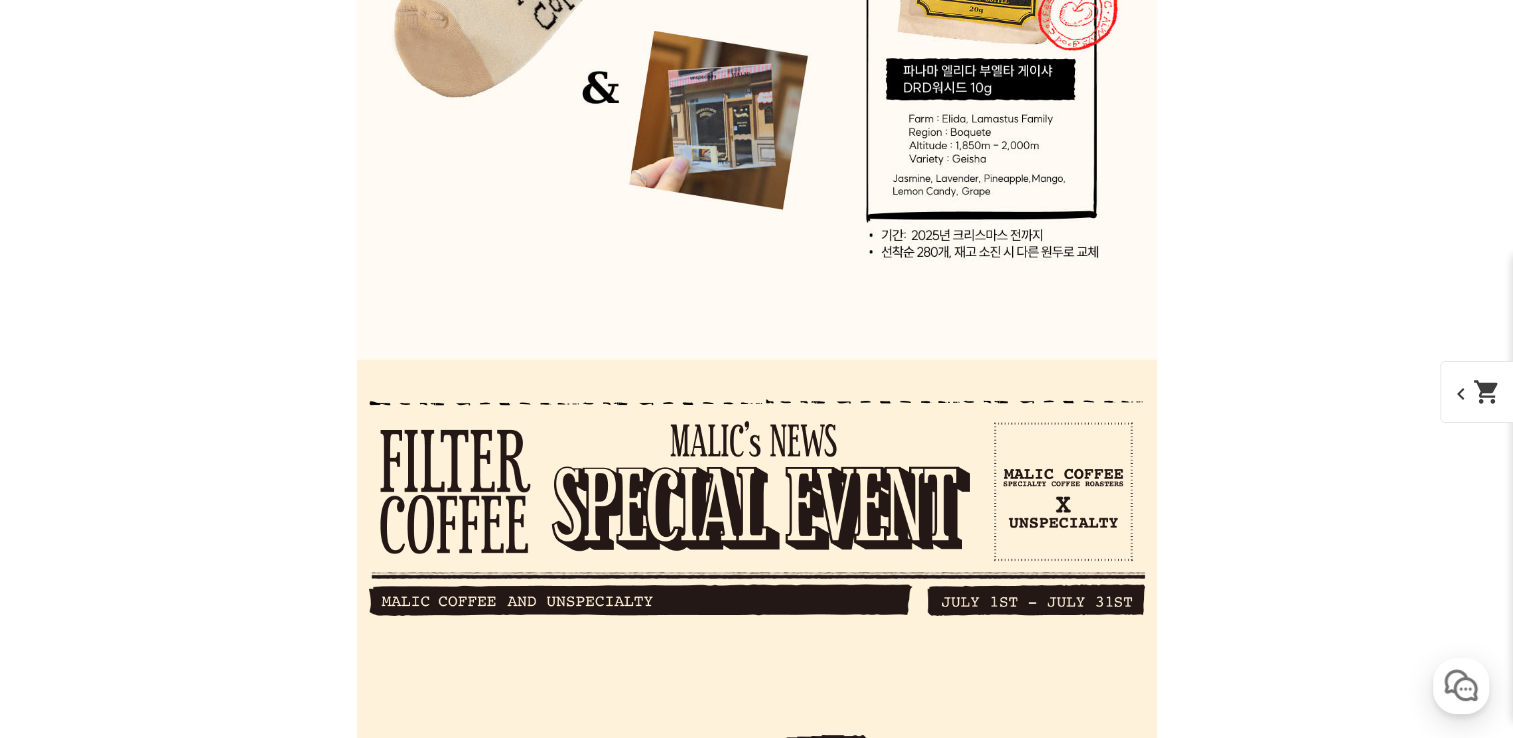 click at bounding box center [757, -3519] 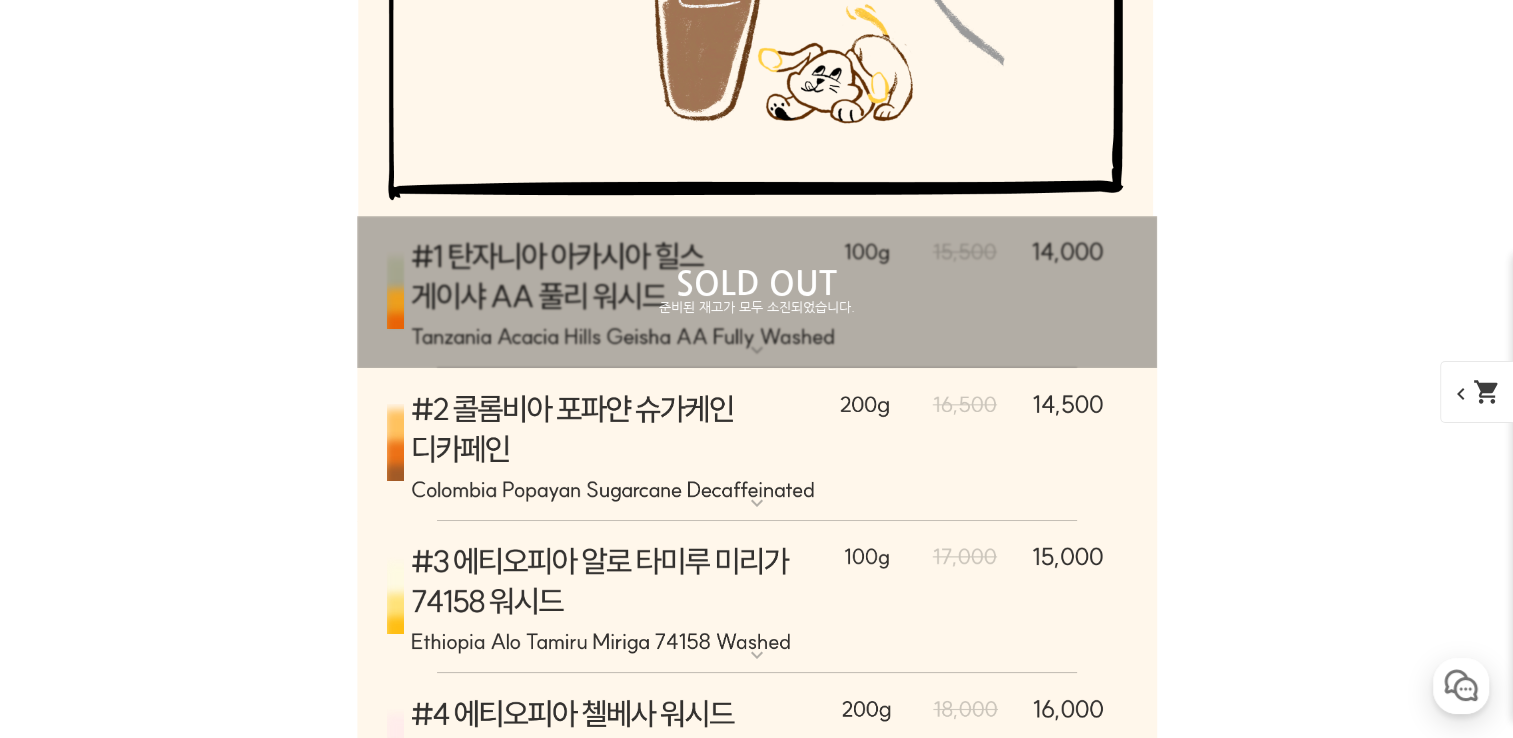 scroll, scrollTop: 7701, scrollLeft: 0, axis: vertical 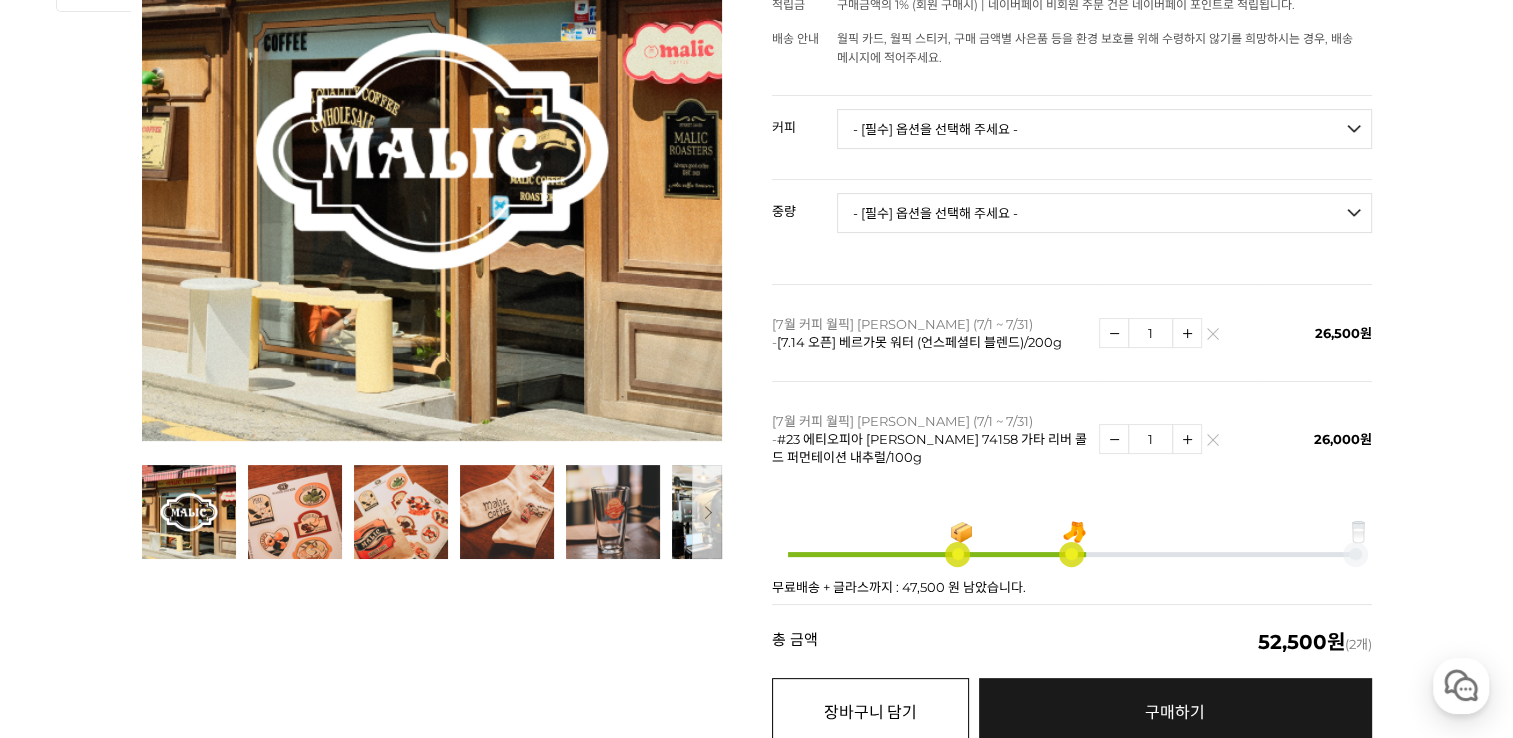 click on "장바구니 담기" at bounding box center (870, 713) 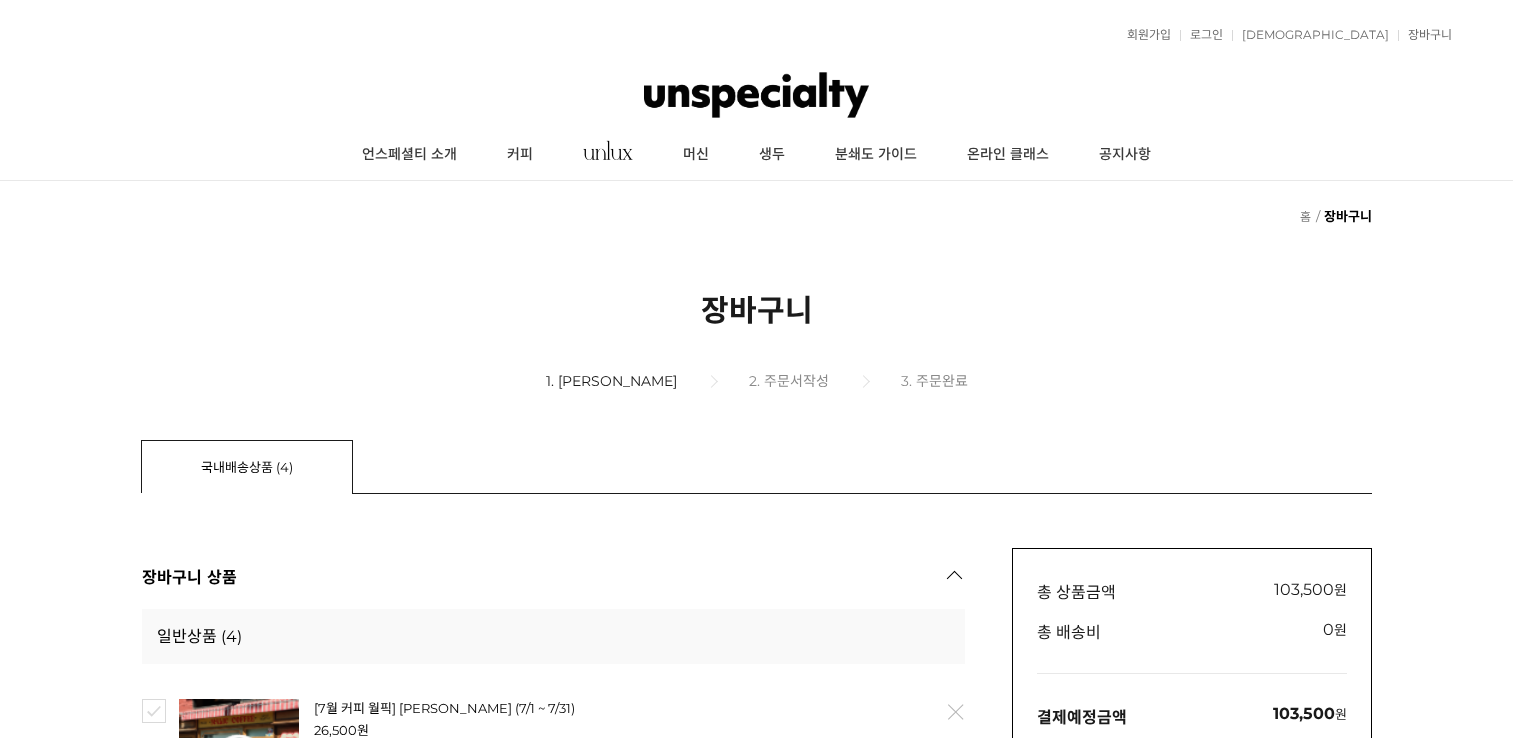 scroll, scrollTop: 0, scrollLeft: 0, axis: both 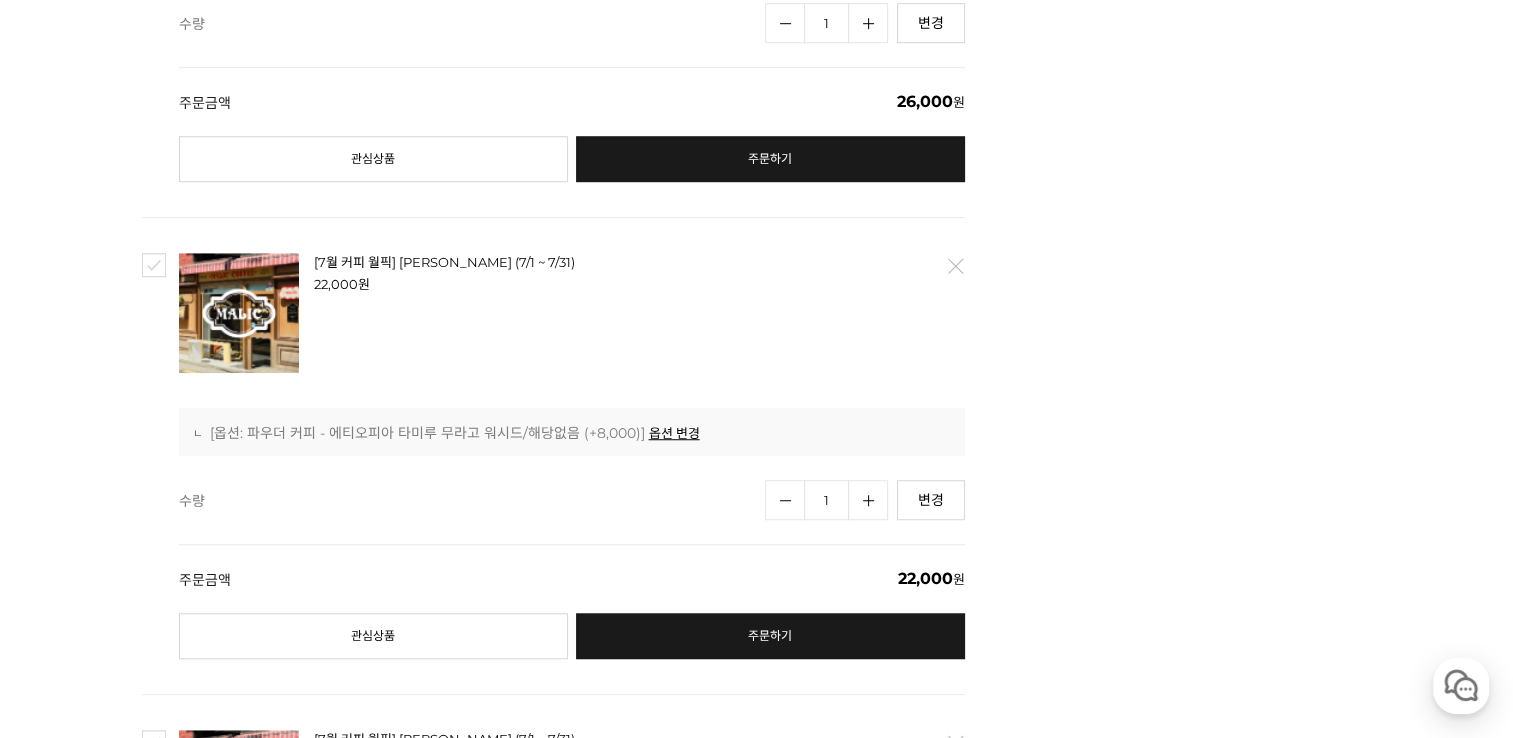 click at bounding box center (154, 265) 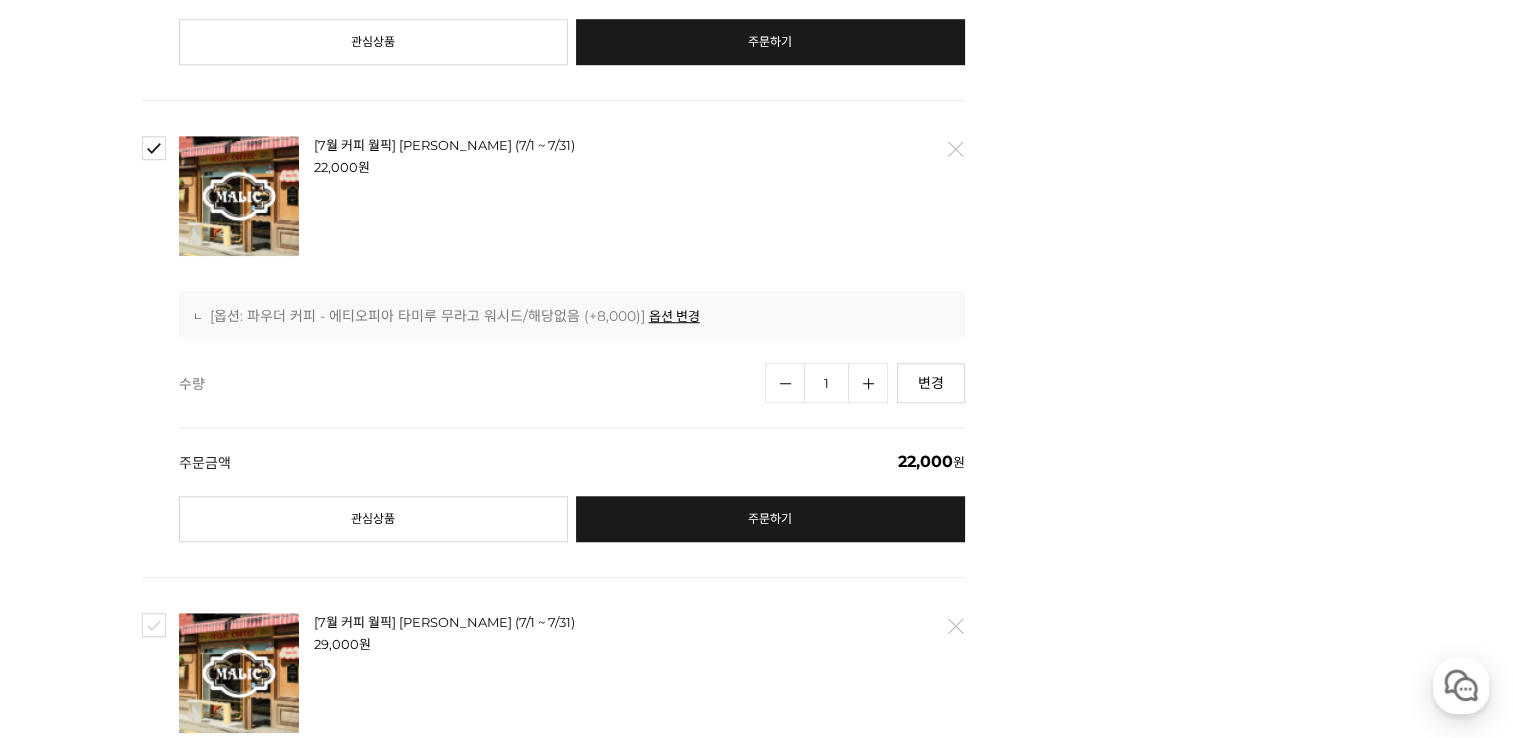 scroll, scrollTop: 1700, scrollLeft: 0, axis: vertical 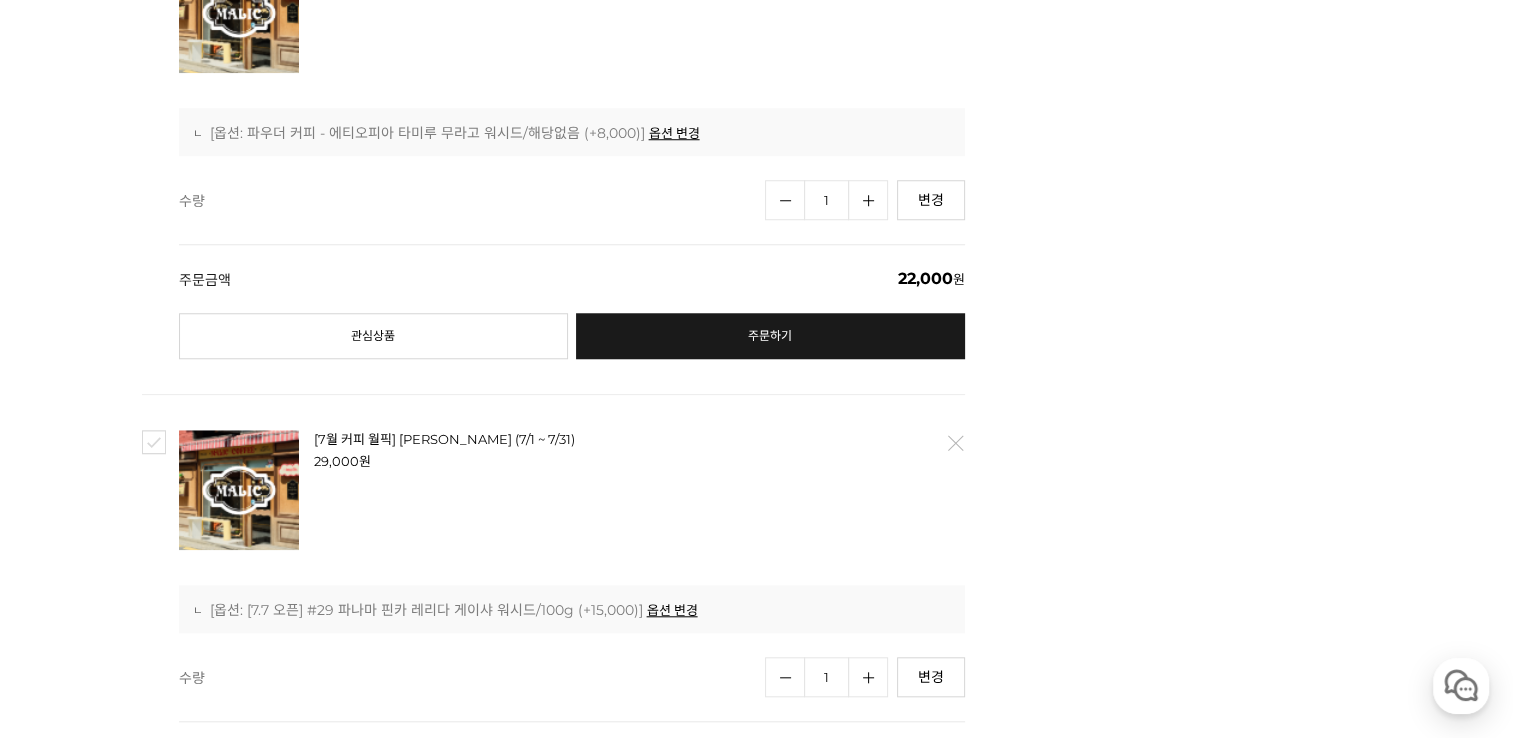 click at bounding box center (154, 442) 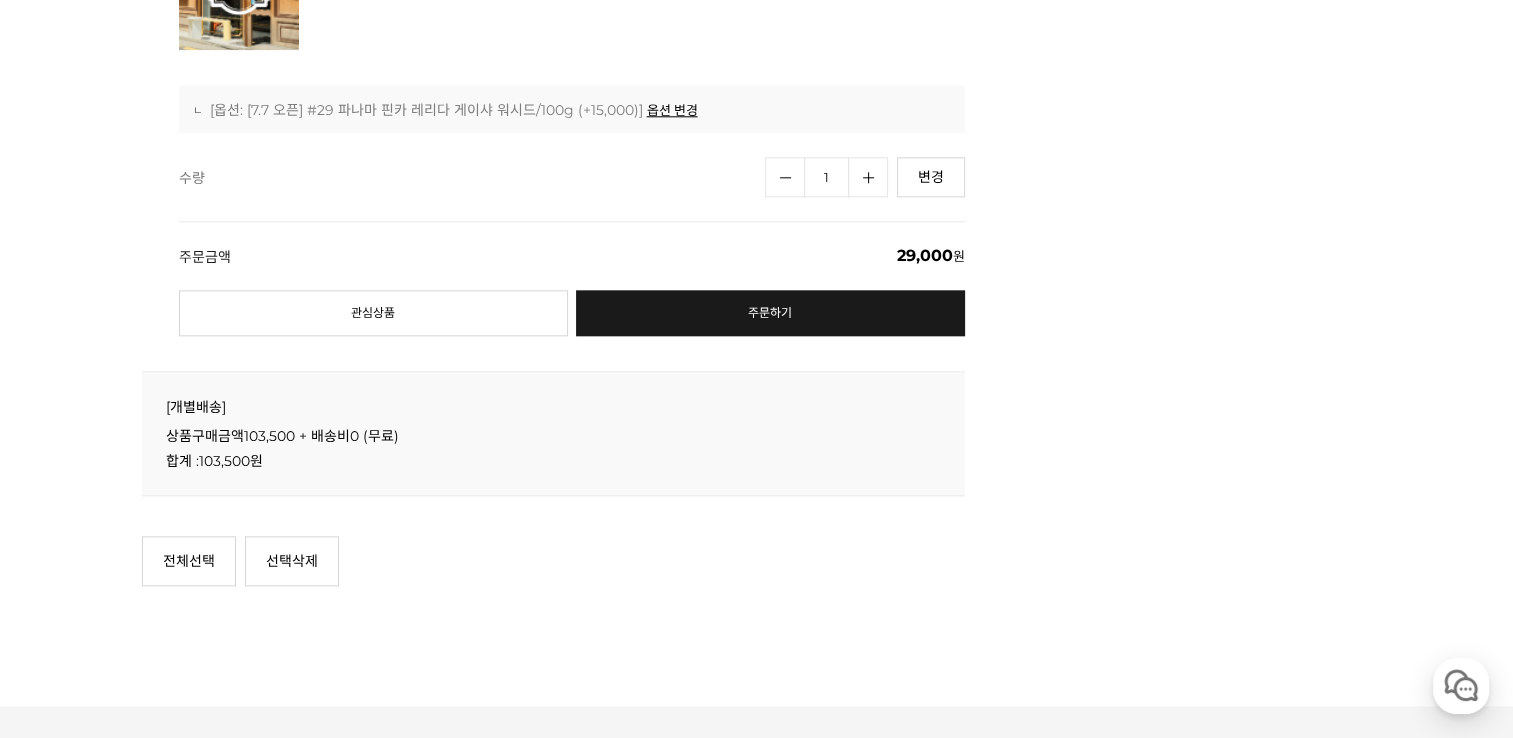 scroll, scrollTop: 2400, scrollLeft: 0, axis: vertical 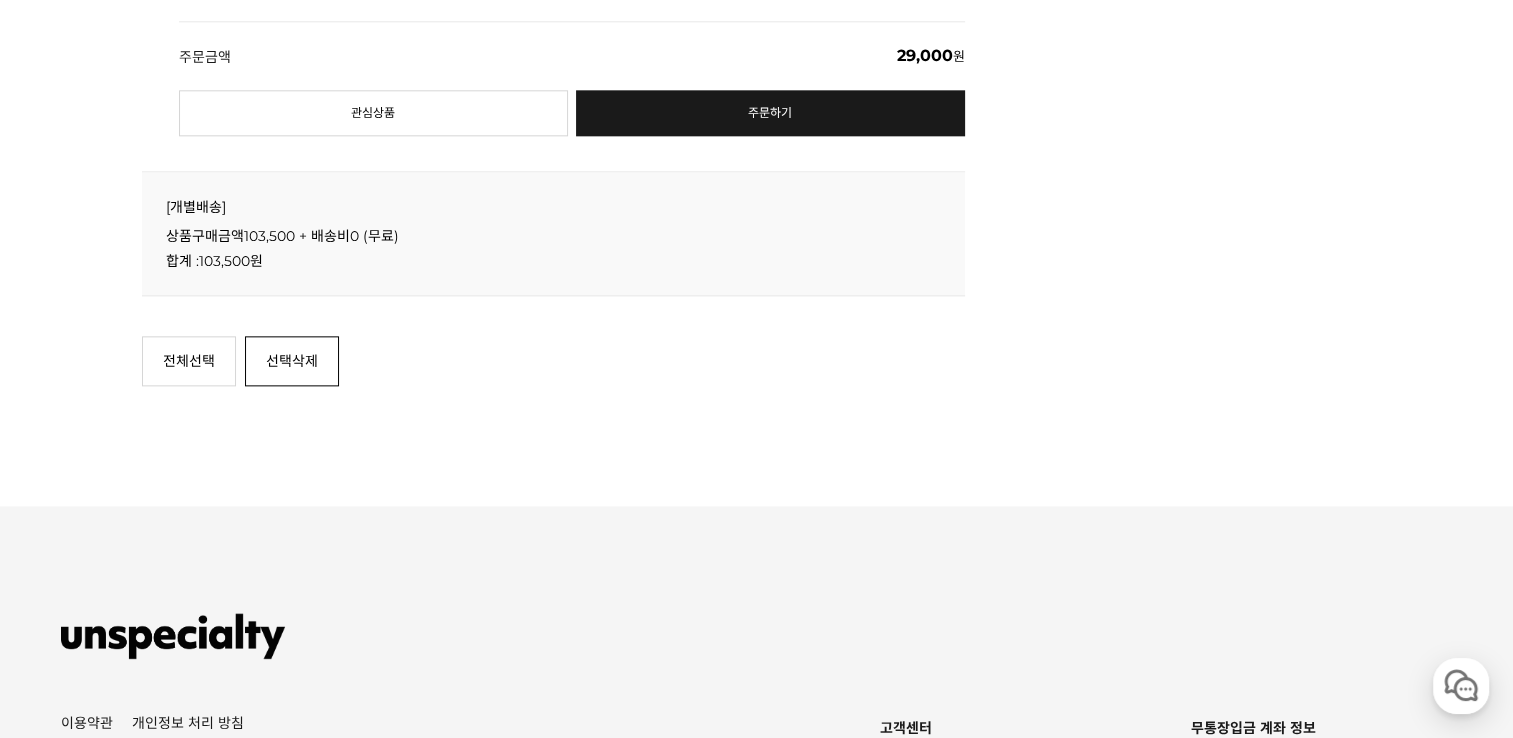 click on "선택삭제" at bounding box center (292, 361) 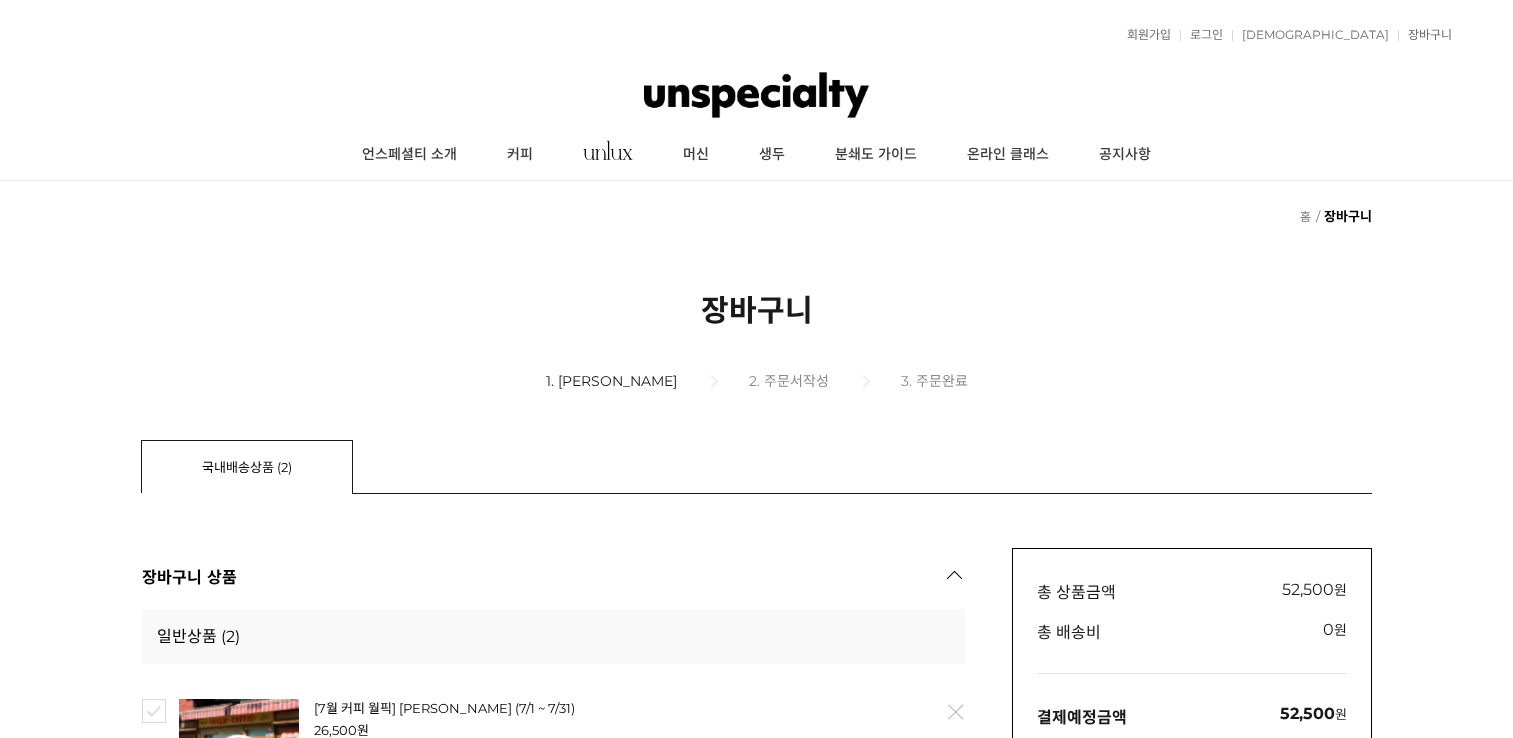 scroll, scrollTop: 1821, scrollLeft: 0, axis: vertical 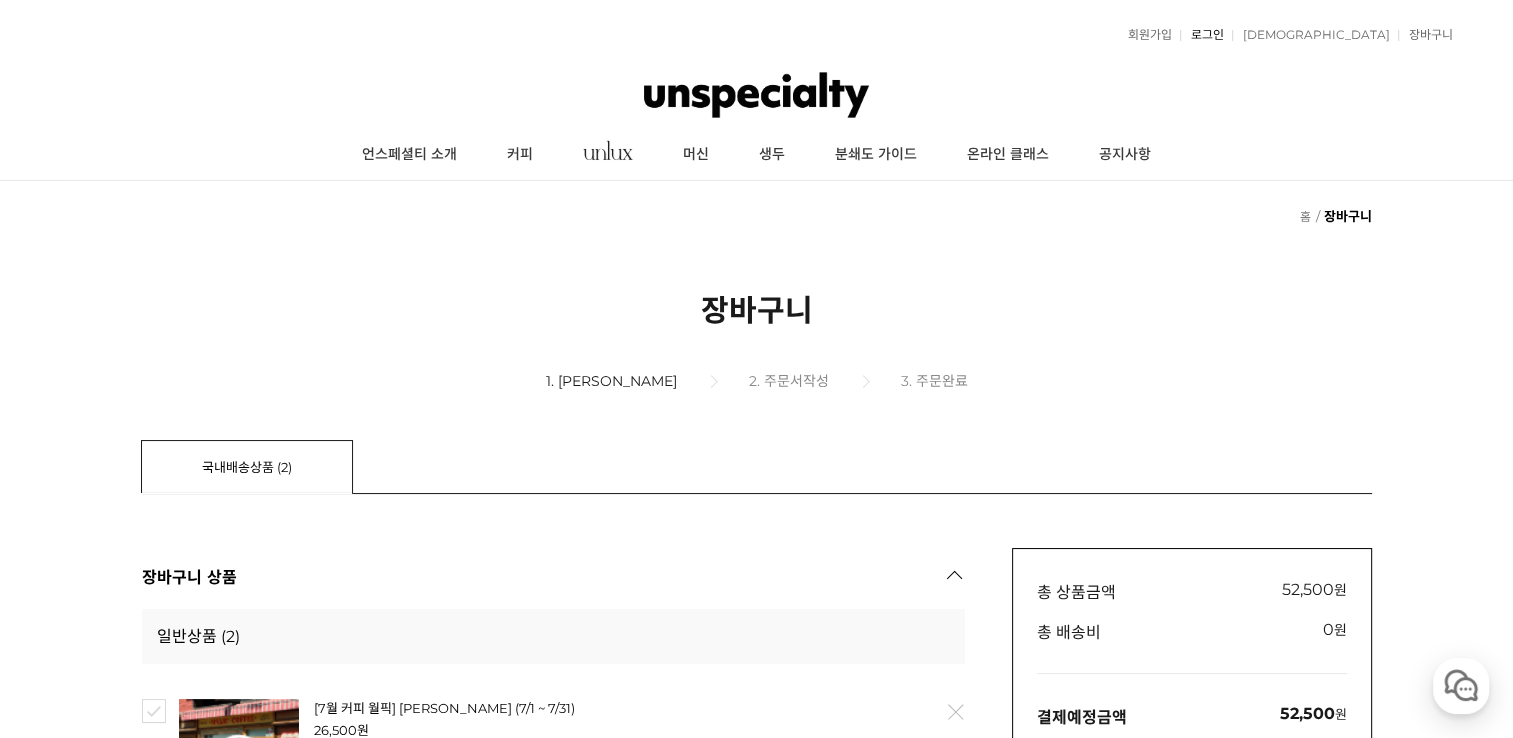 click on "로그인" at bounding box center (1201, 35) 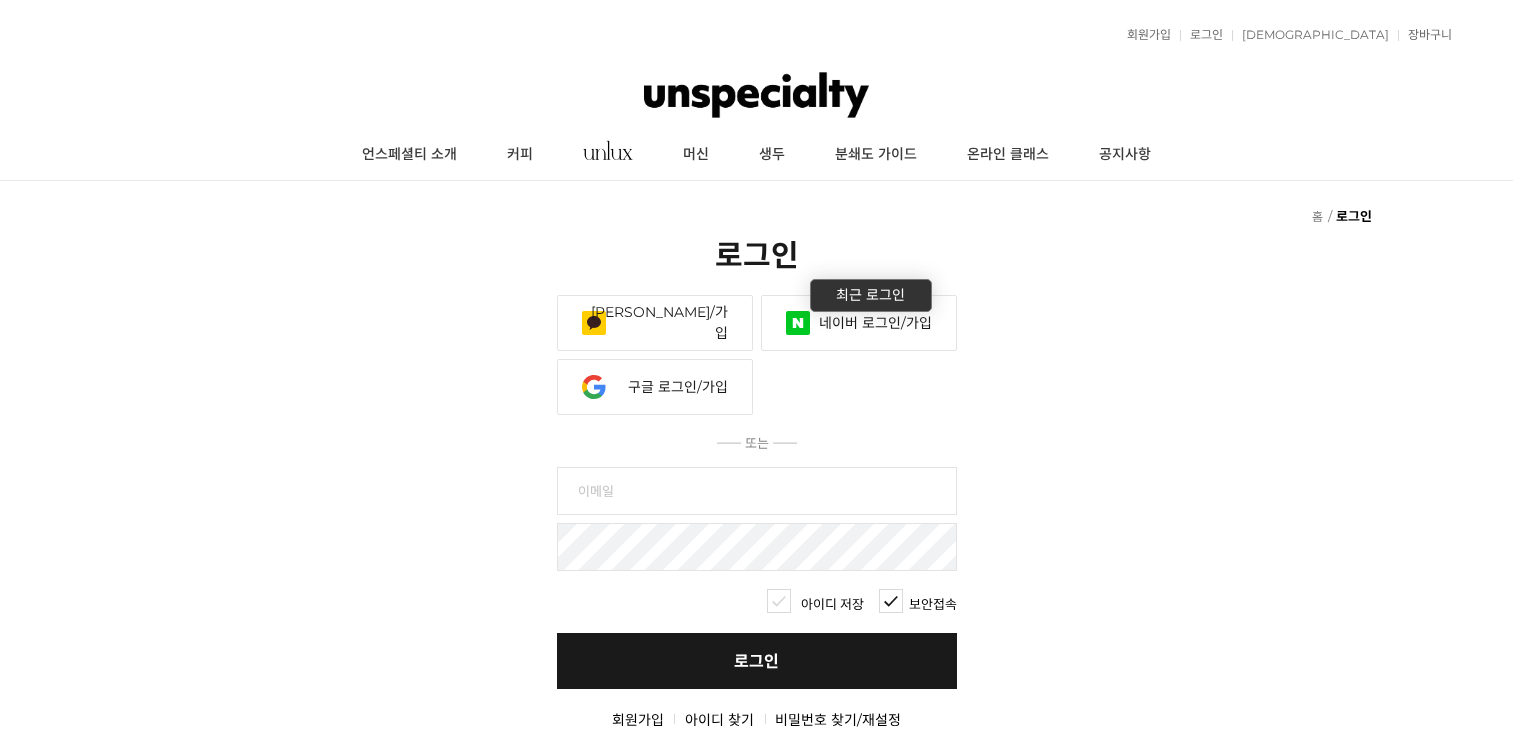 scroll, scrollTop: 0, scrollLeft: 0, axis: both 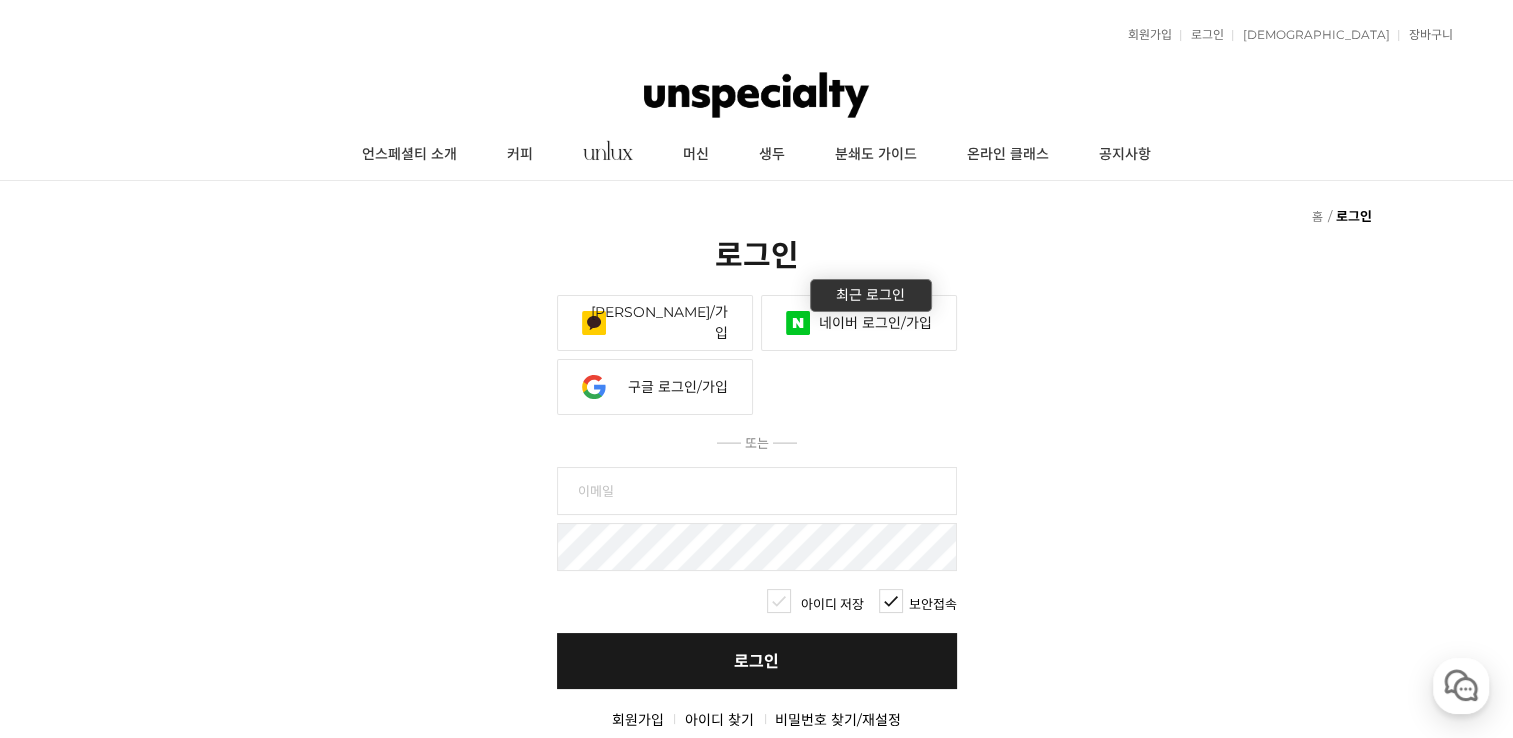 click on "네이버 로그인/가입" at bounding box center [859, 323] 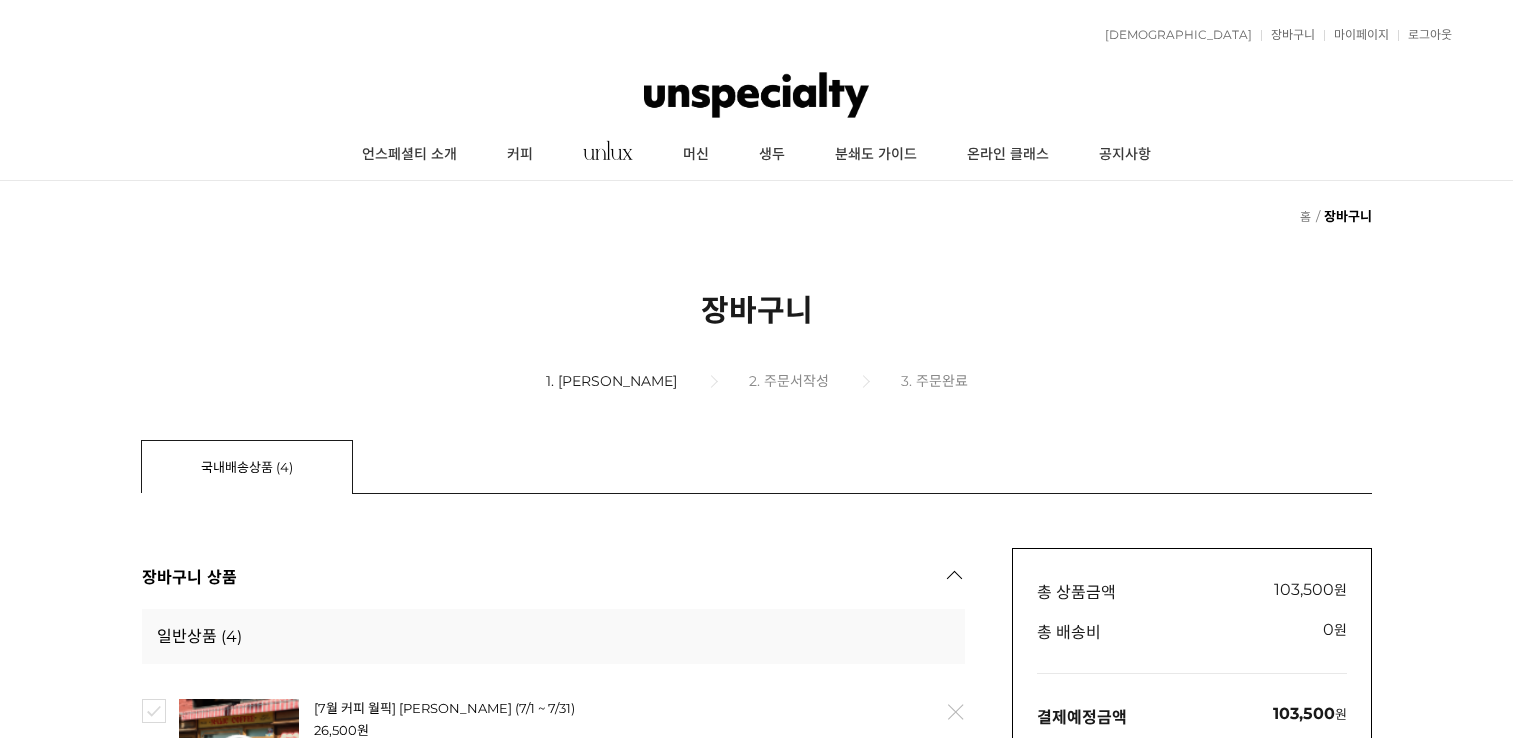 scroll, scrollTop: 0, scrollLeft: 0, axis: both 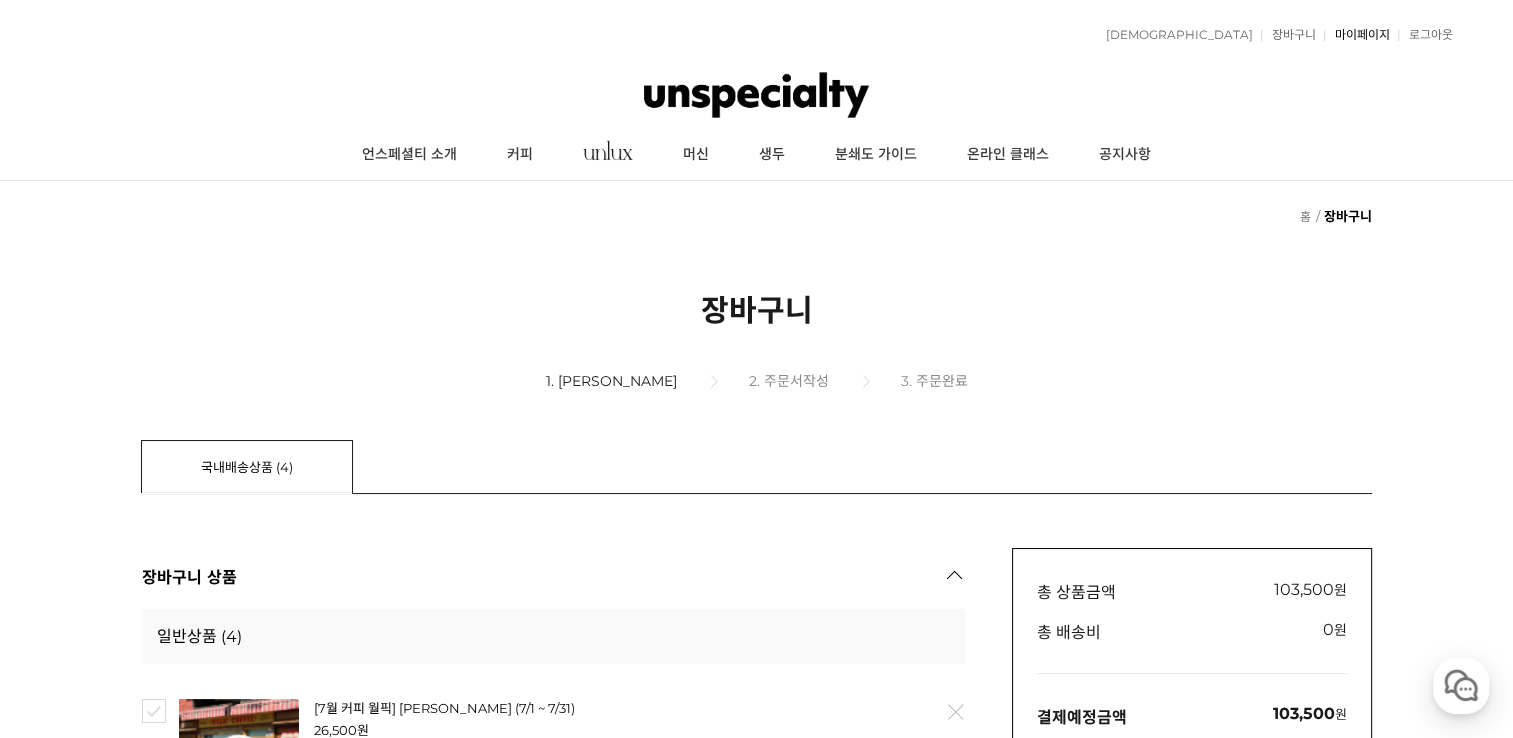 click on "마이페이지" at bounding box center [1356, 35] 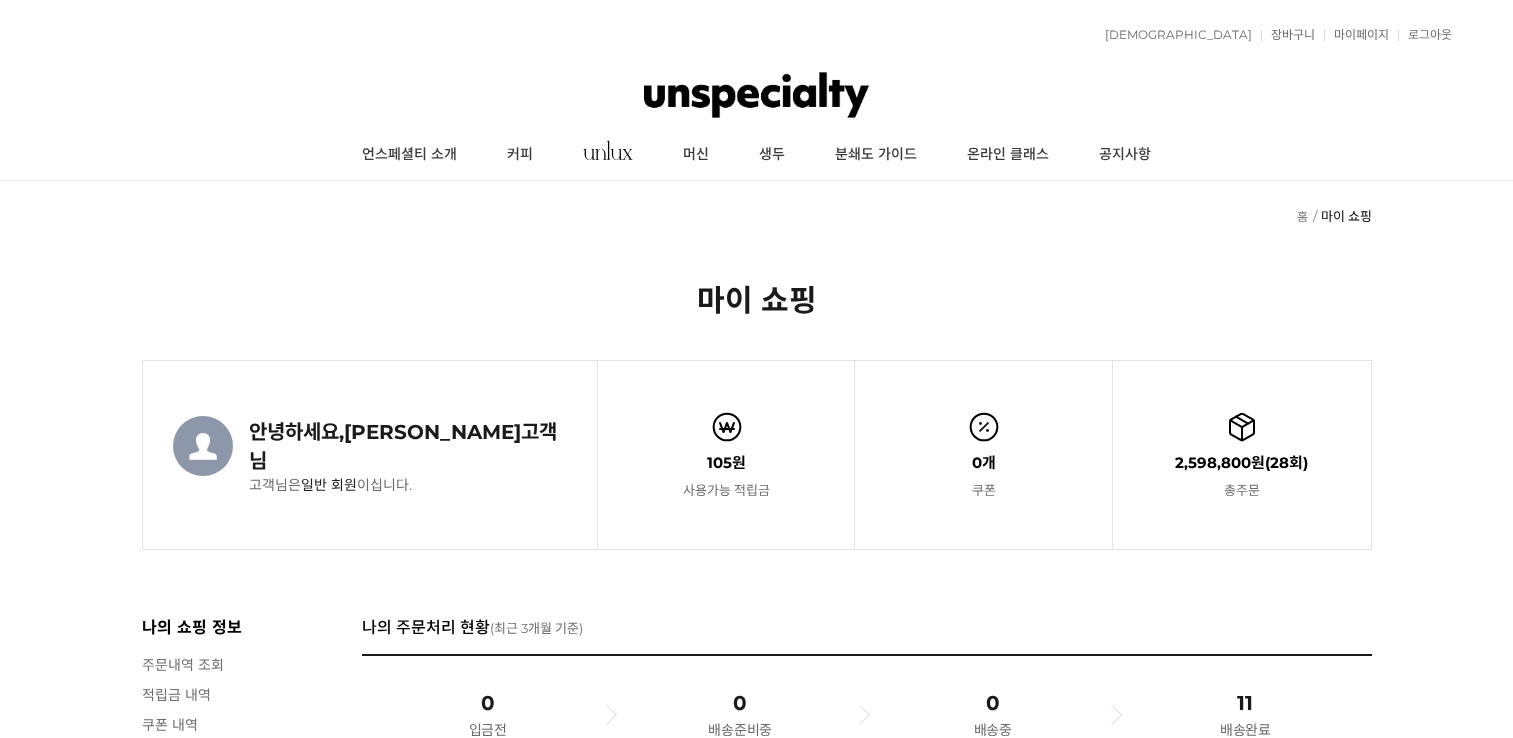 scroll, scrollTop: 0, scrollLeft: 0, axis: both 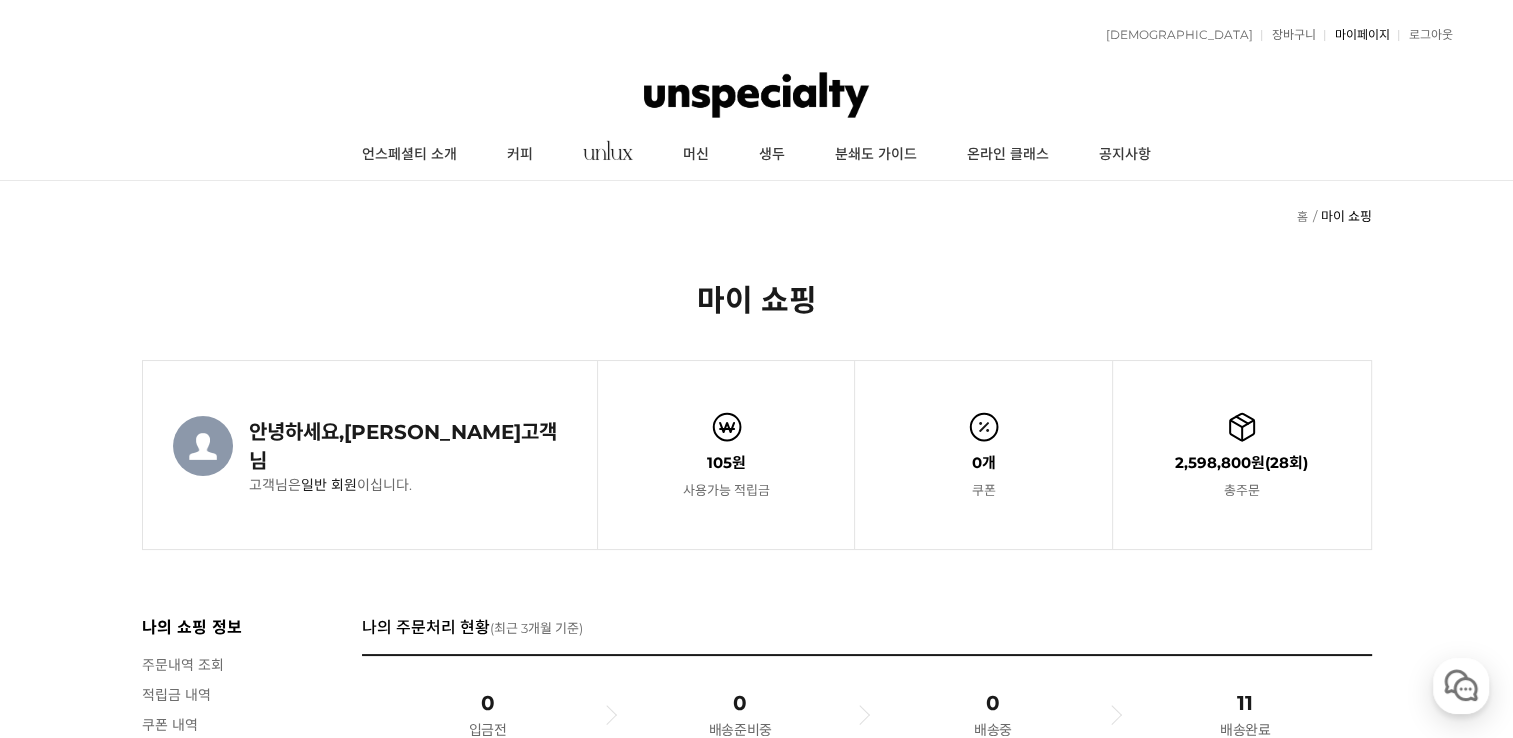 click on "마이페이지" at bounding box center [1356, 35] 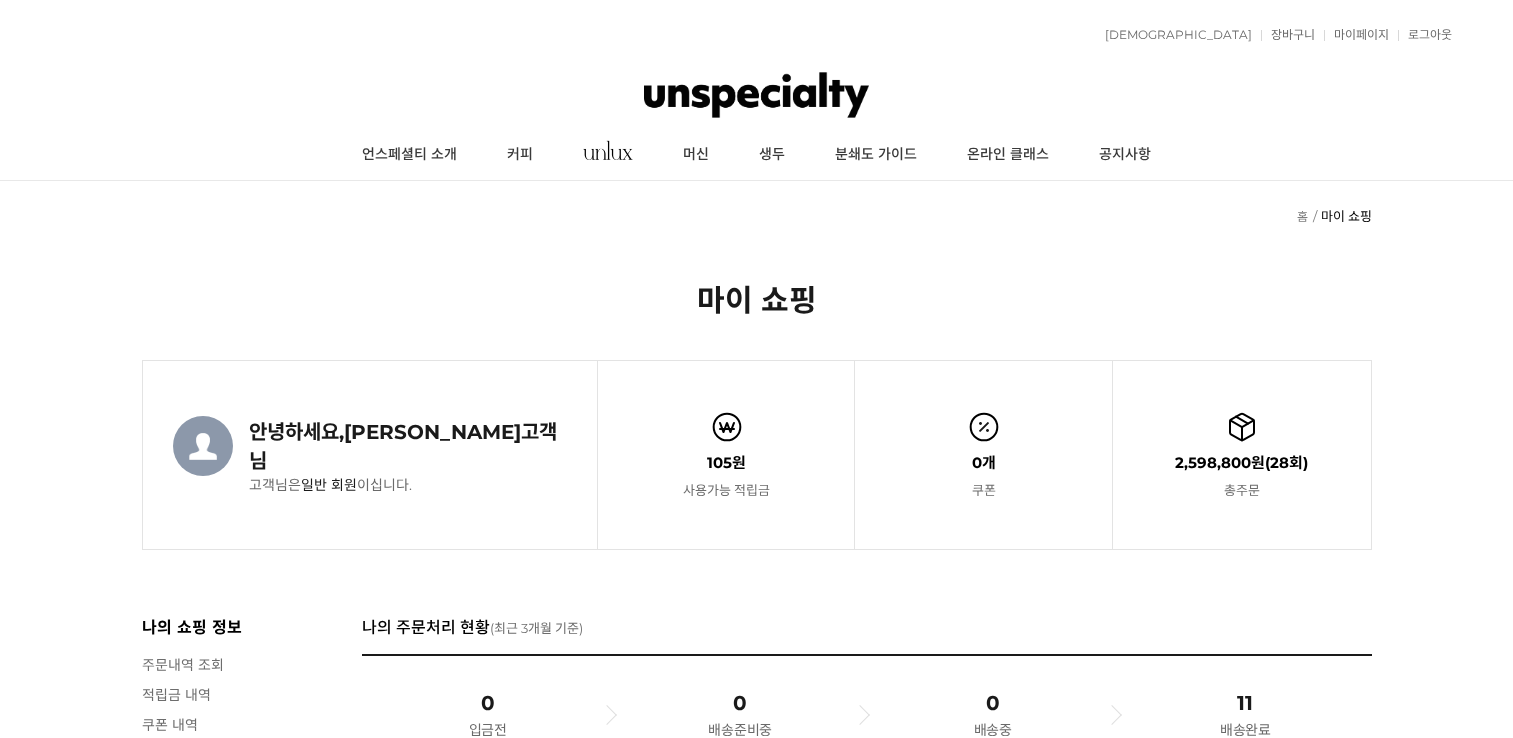 scroll, scrollTop: 0, scrollLeft: 0, axis: both 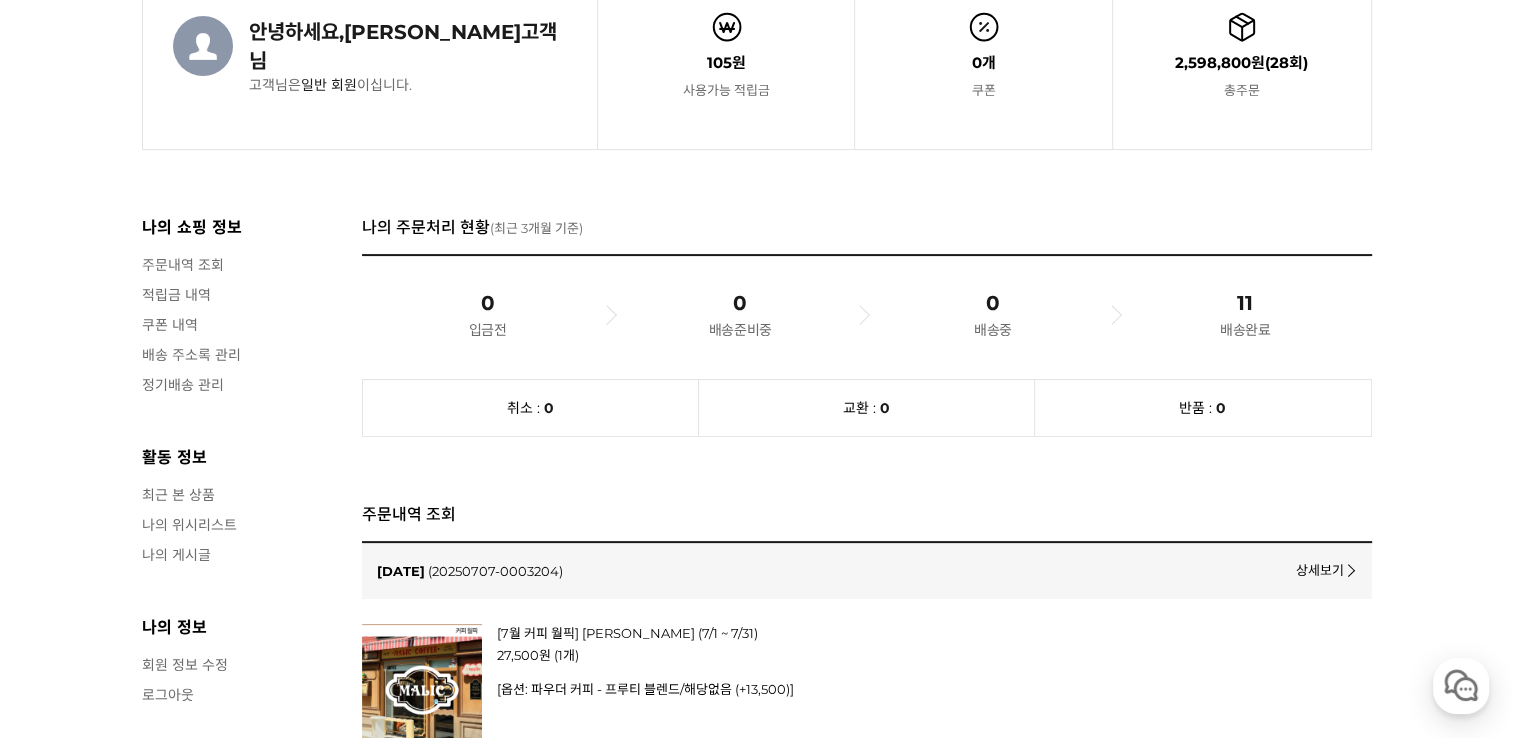 click on "주문내역 조회" at bounding box center (242, 264) 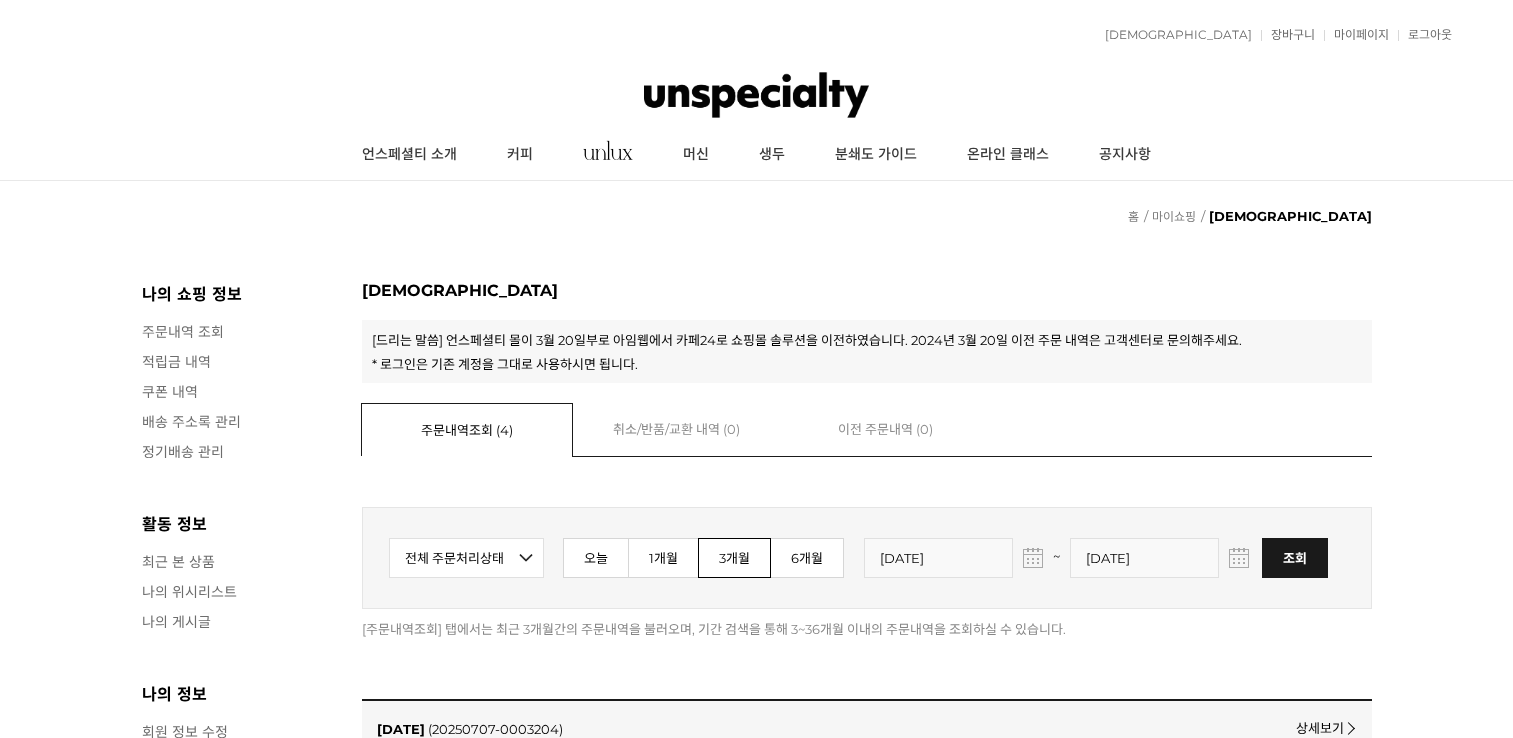 scroll, scrollTop: 0, scrollLeft: 0, axis: both 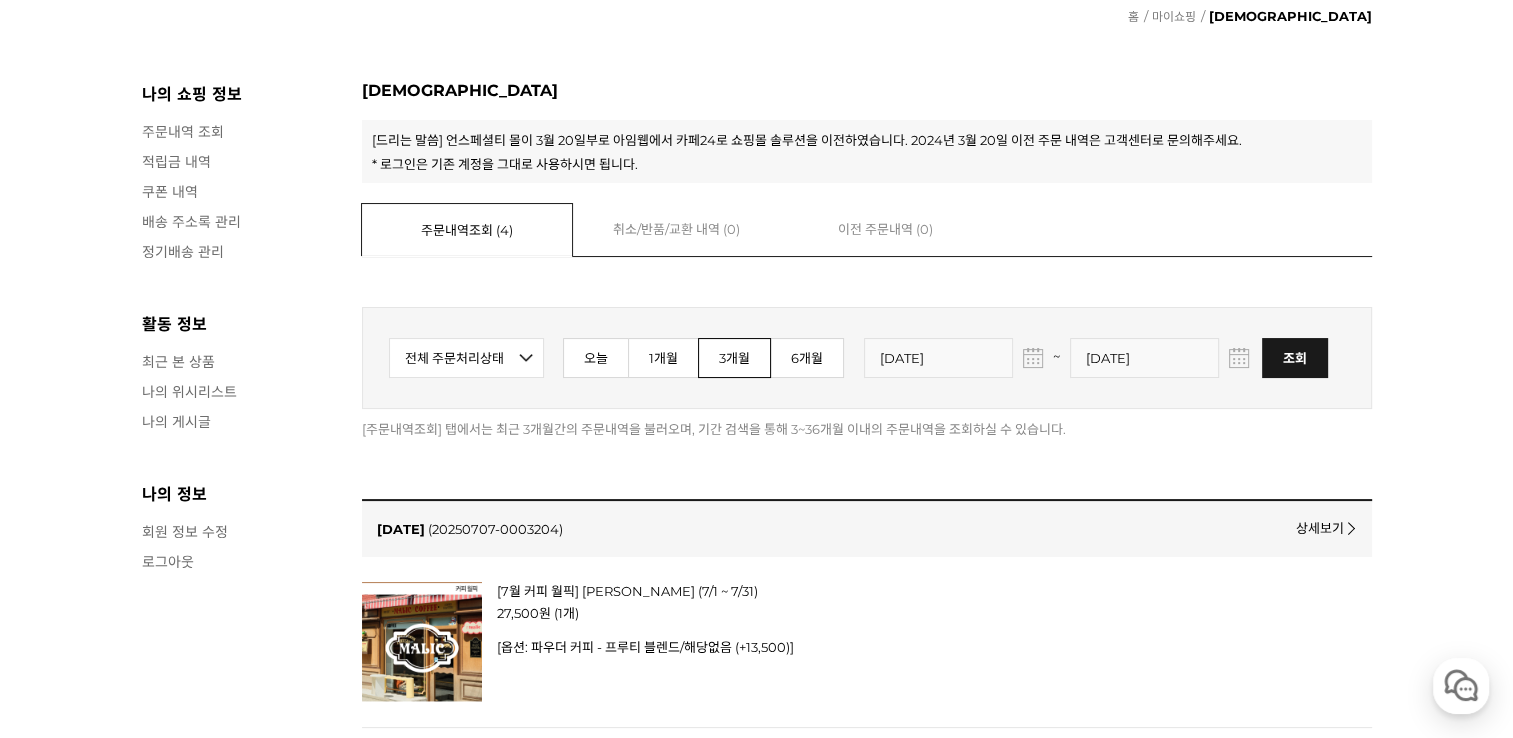 click on "주문내역 조회" at bounding box center (242, 131) 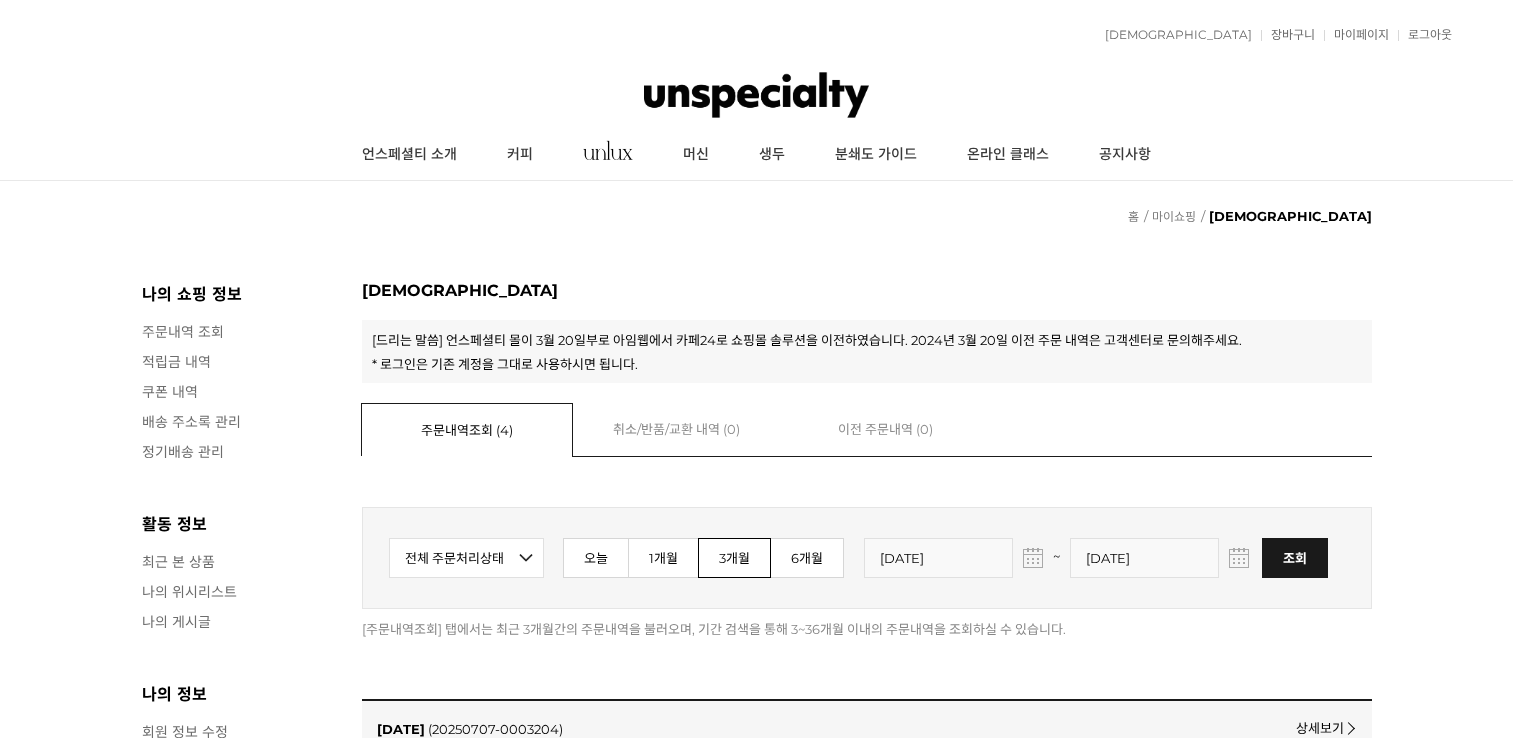 scroll, scrollTop: 0, scrollLeft: 0, axis: both 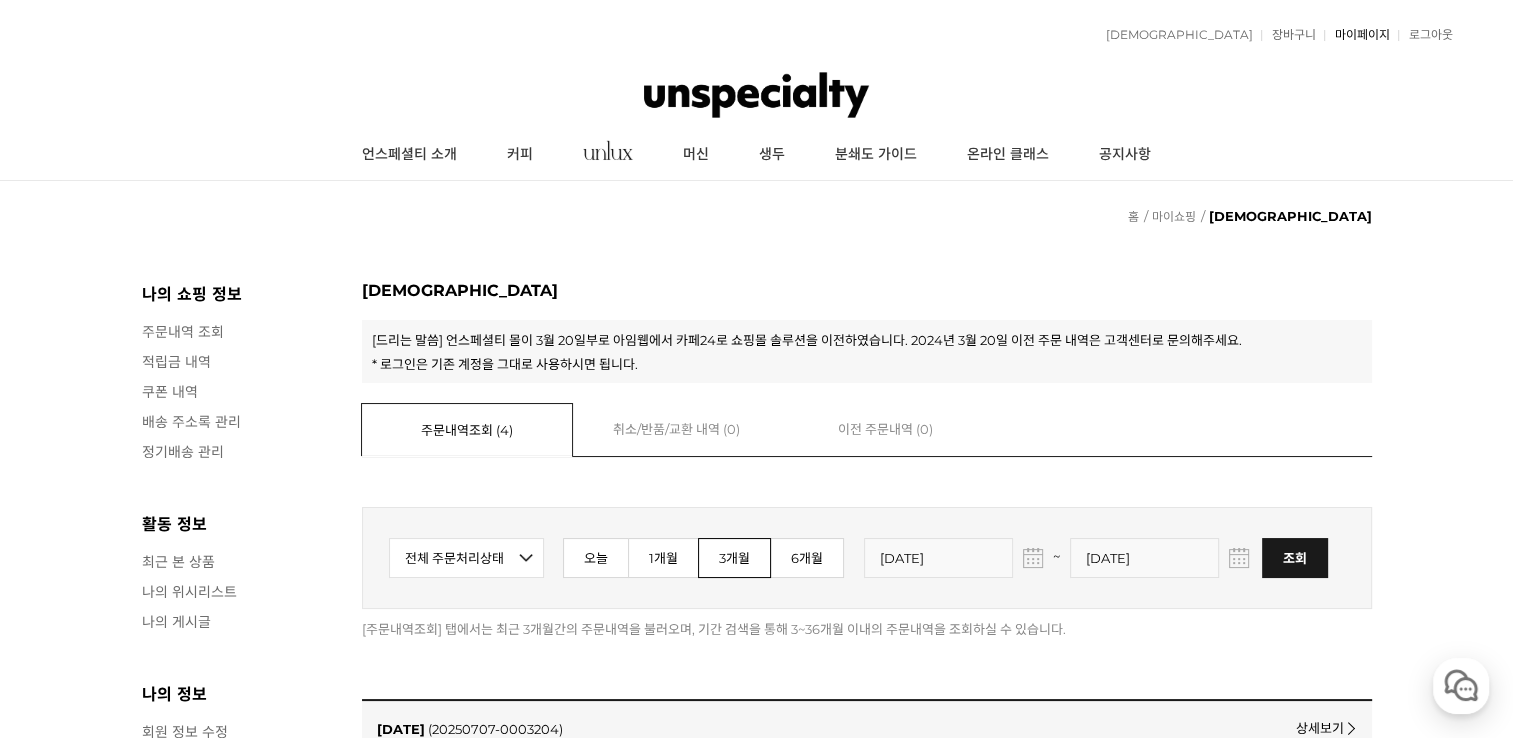 click on "마이페이지" at bounding box center [1356, 35] 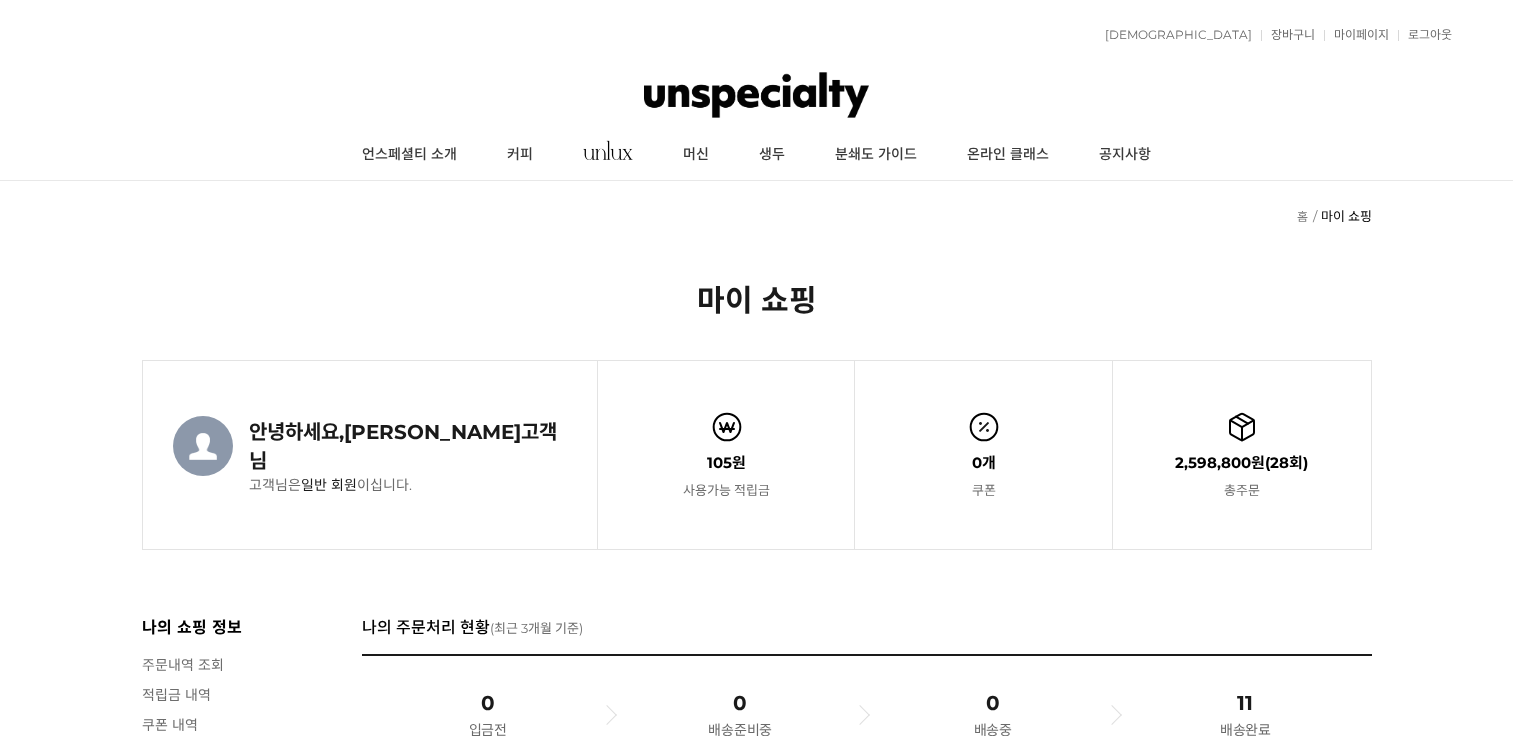 scroll, scrollTop: 0, scrollLeft: 0, axis: both 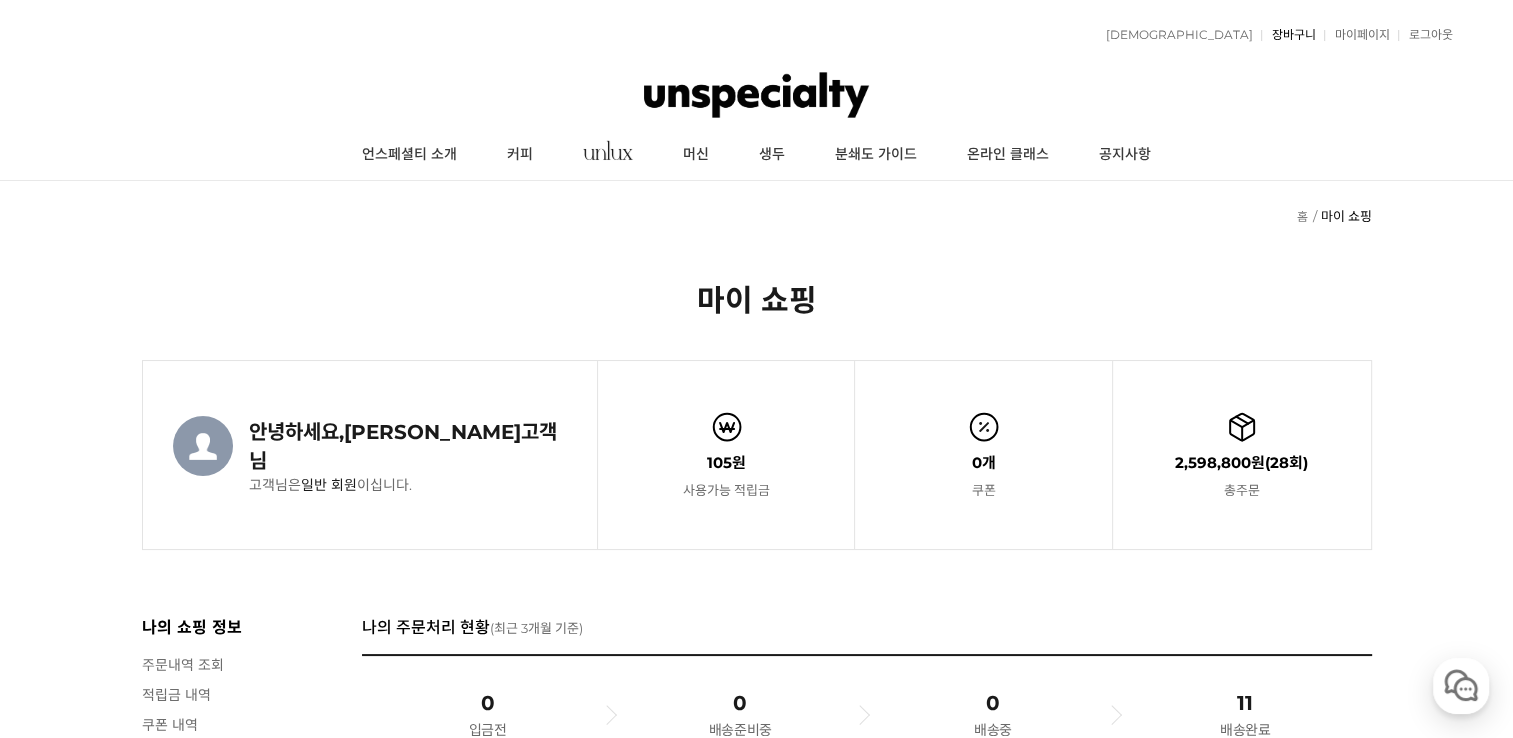 drag, startPoint x: 198, startPoint y: 630, endPoint x: 1288, endPoint y: 39, distance: 1239.9117 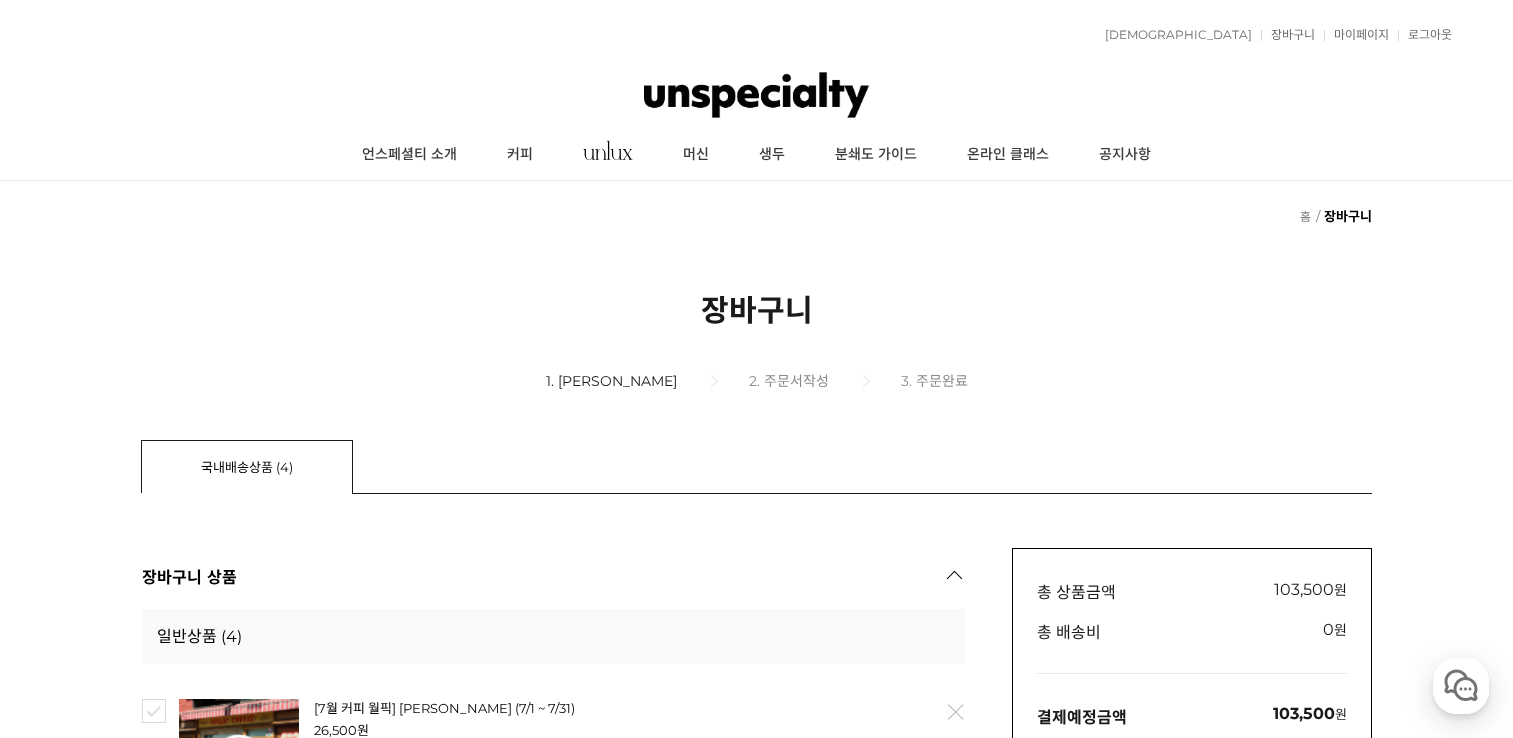 scroll, scrollTop: 0, scrollLeft: 0, axis: both 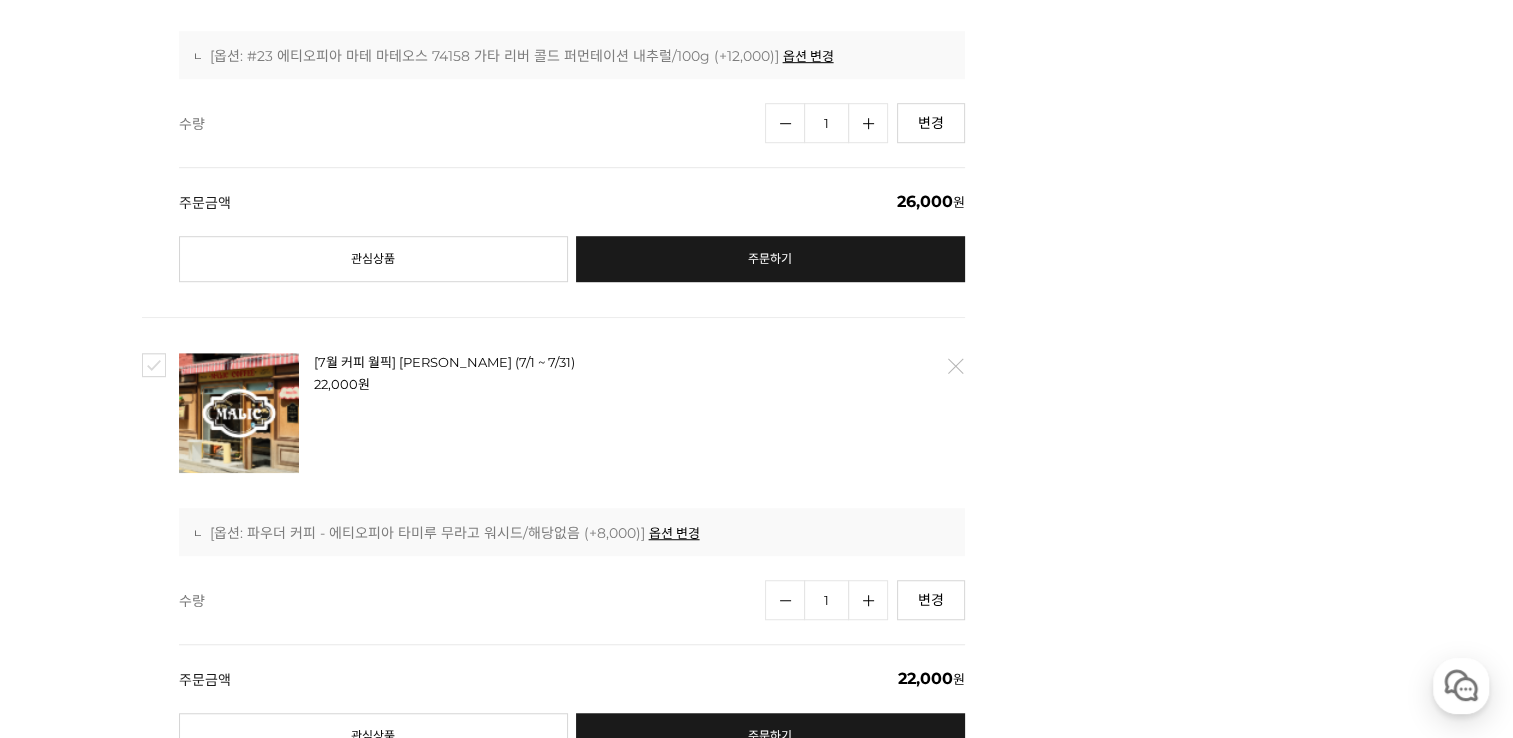 click at bounding box center (154, 365) 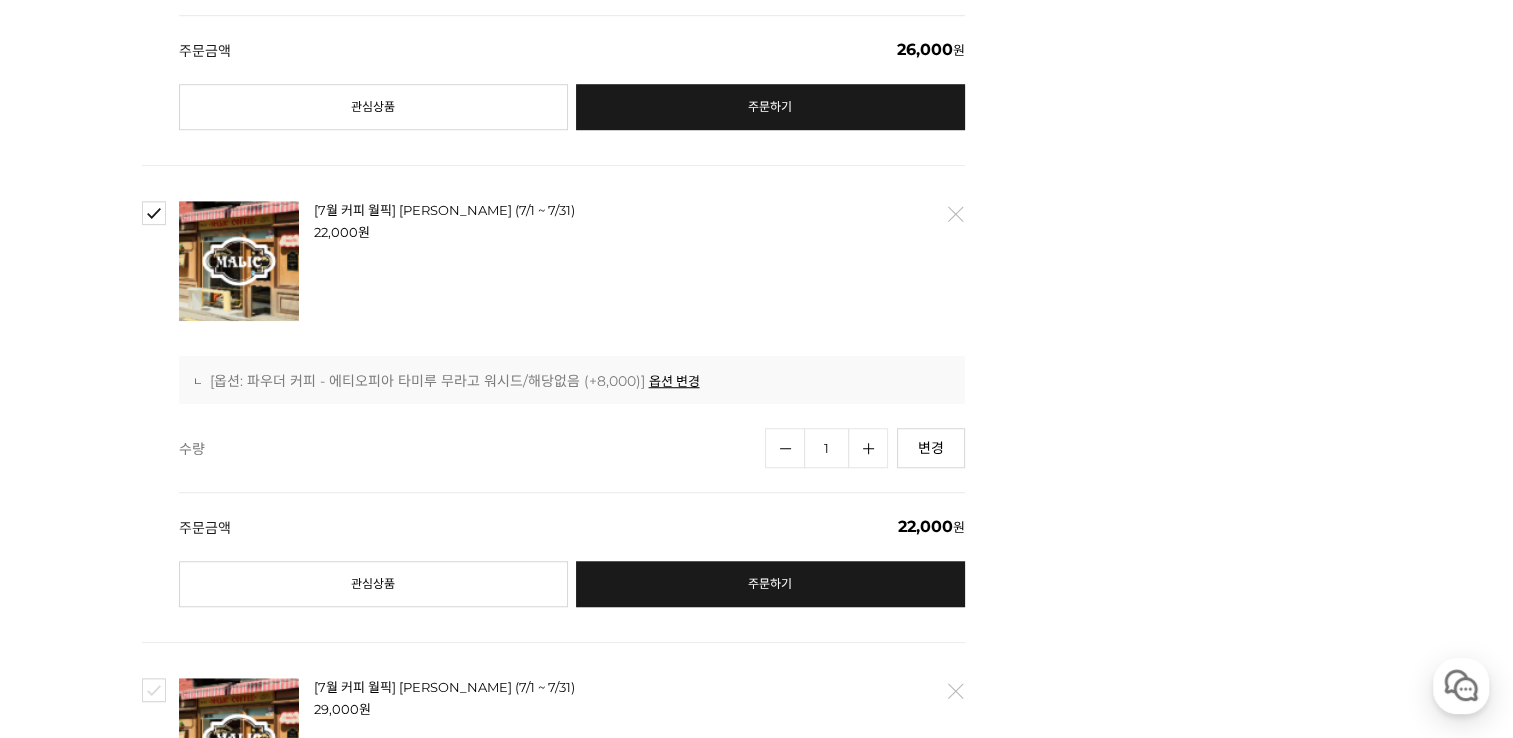 scroll, scrollTop: 1700, scrollLeft: 0, axis: vertical 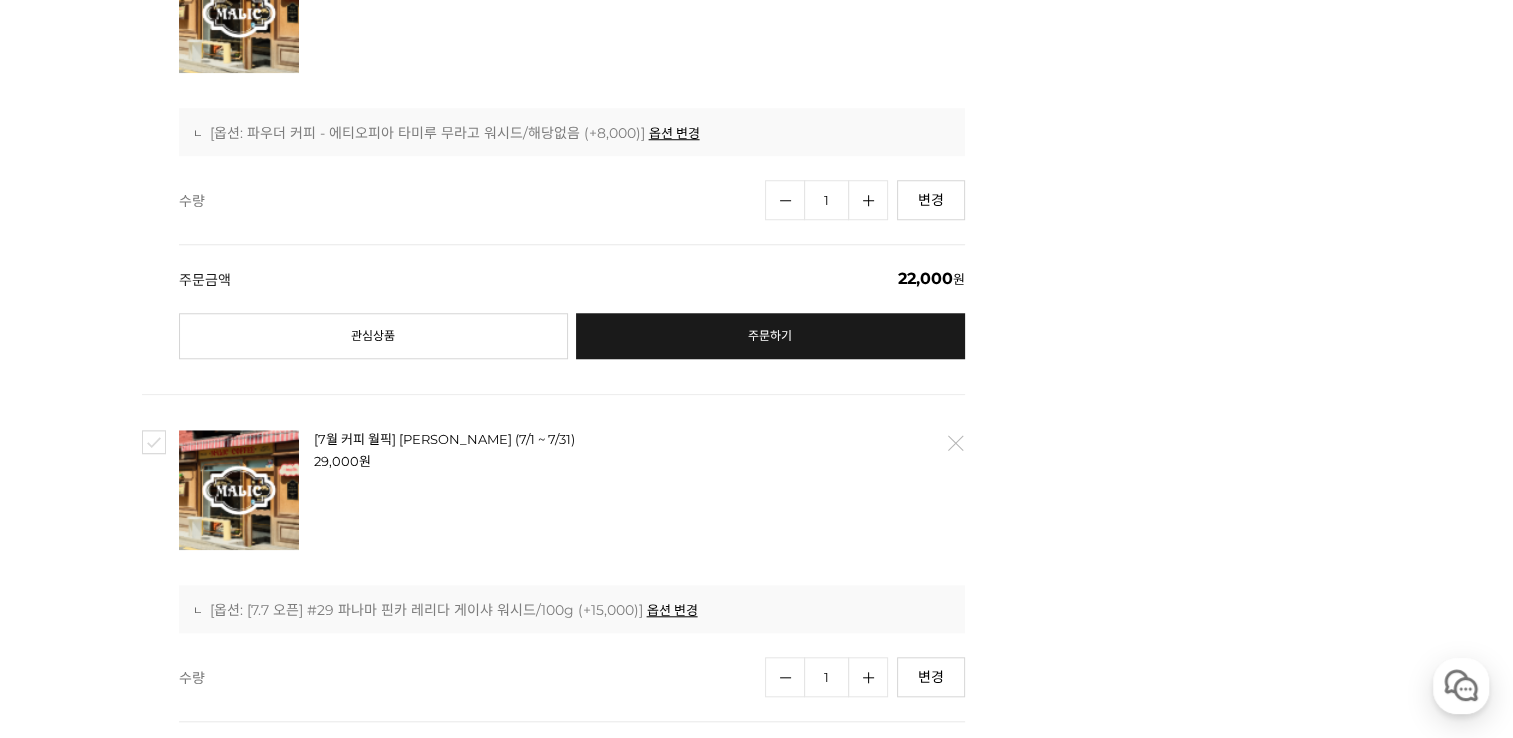 click at bounding box center [154, 442] 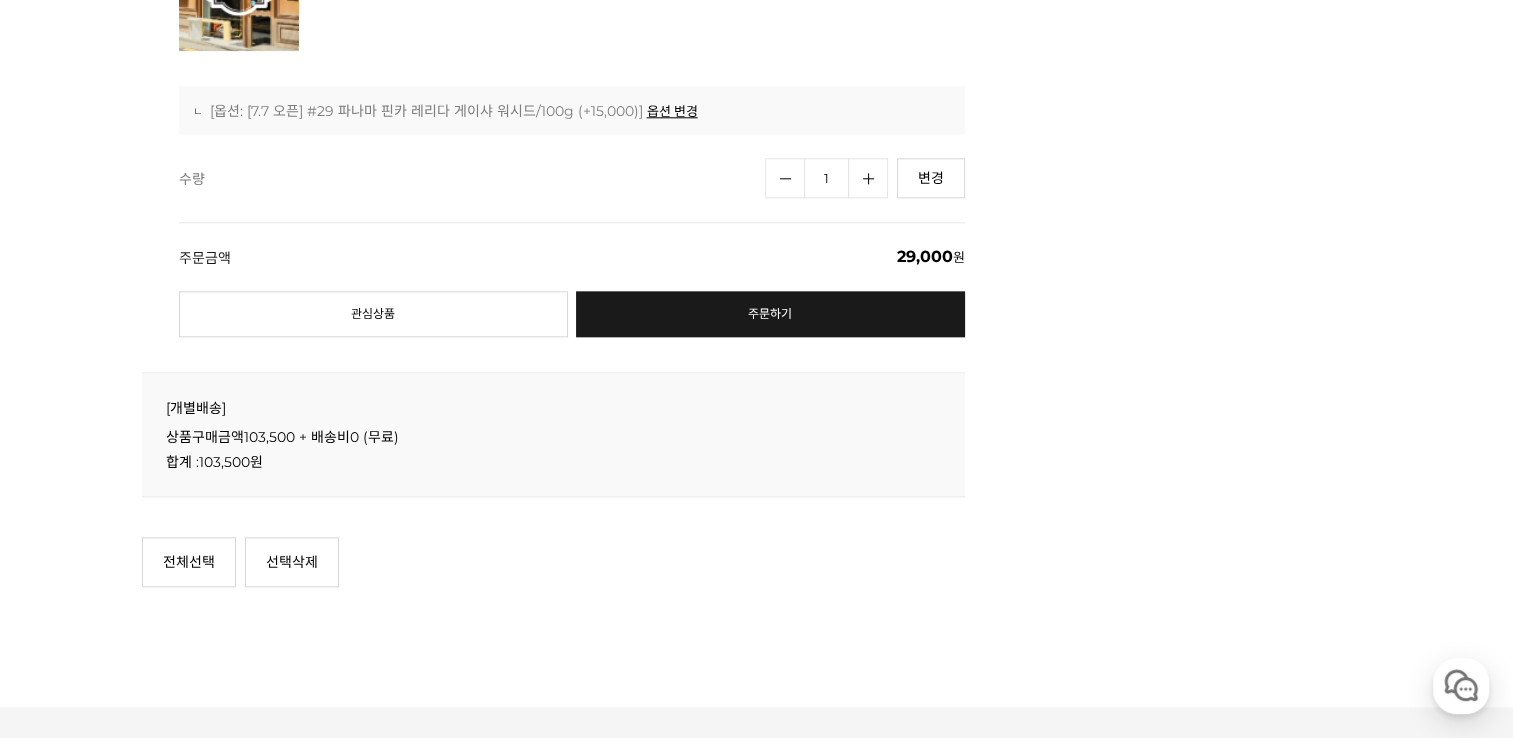 scroll, scrollTop: 2200, scrollLeft: 0, axis: vertical 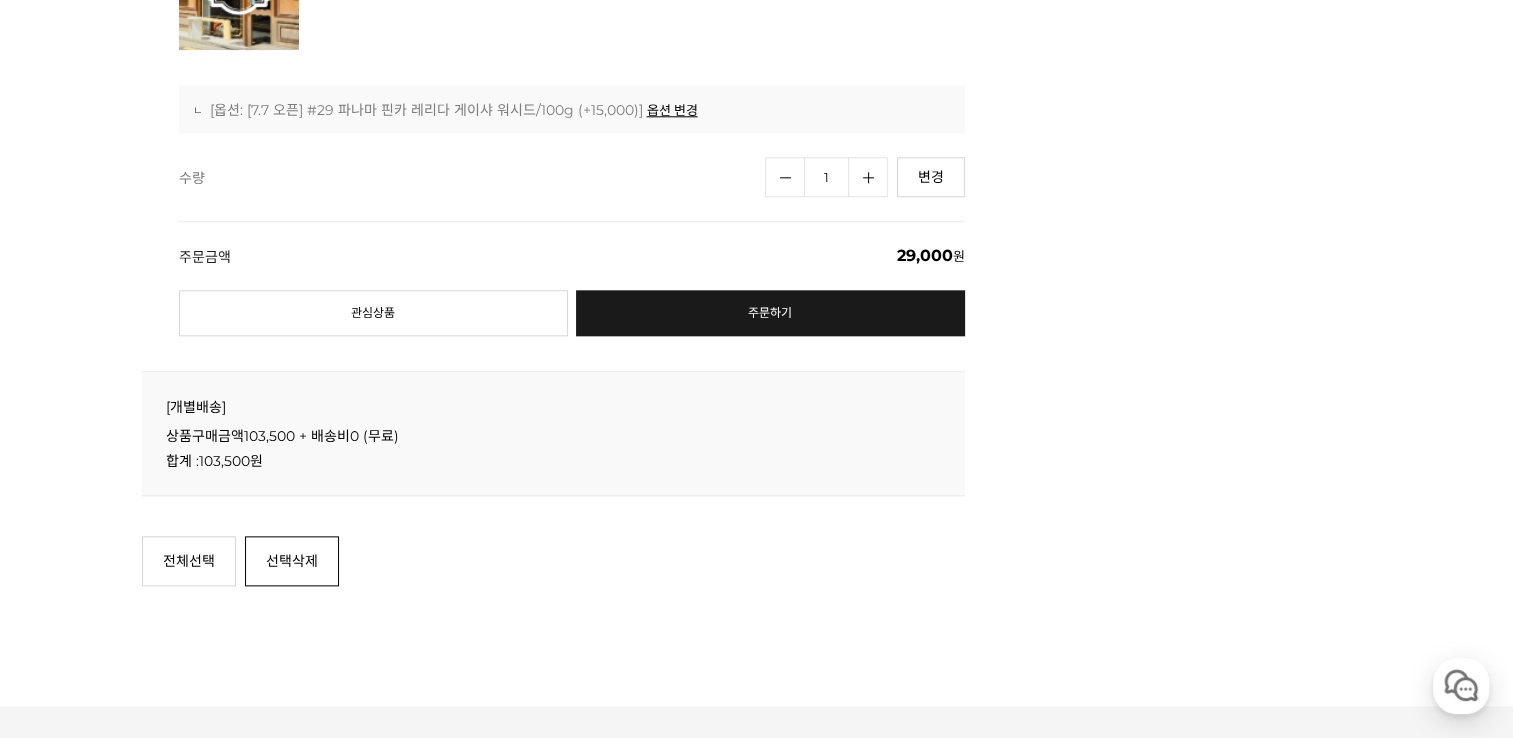 click on "선택삭제" at bounding box center (292, 561) 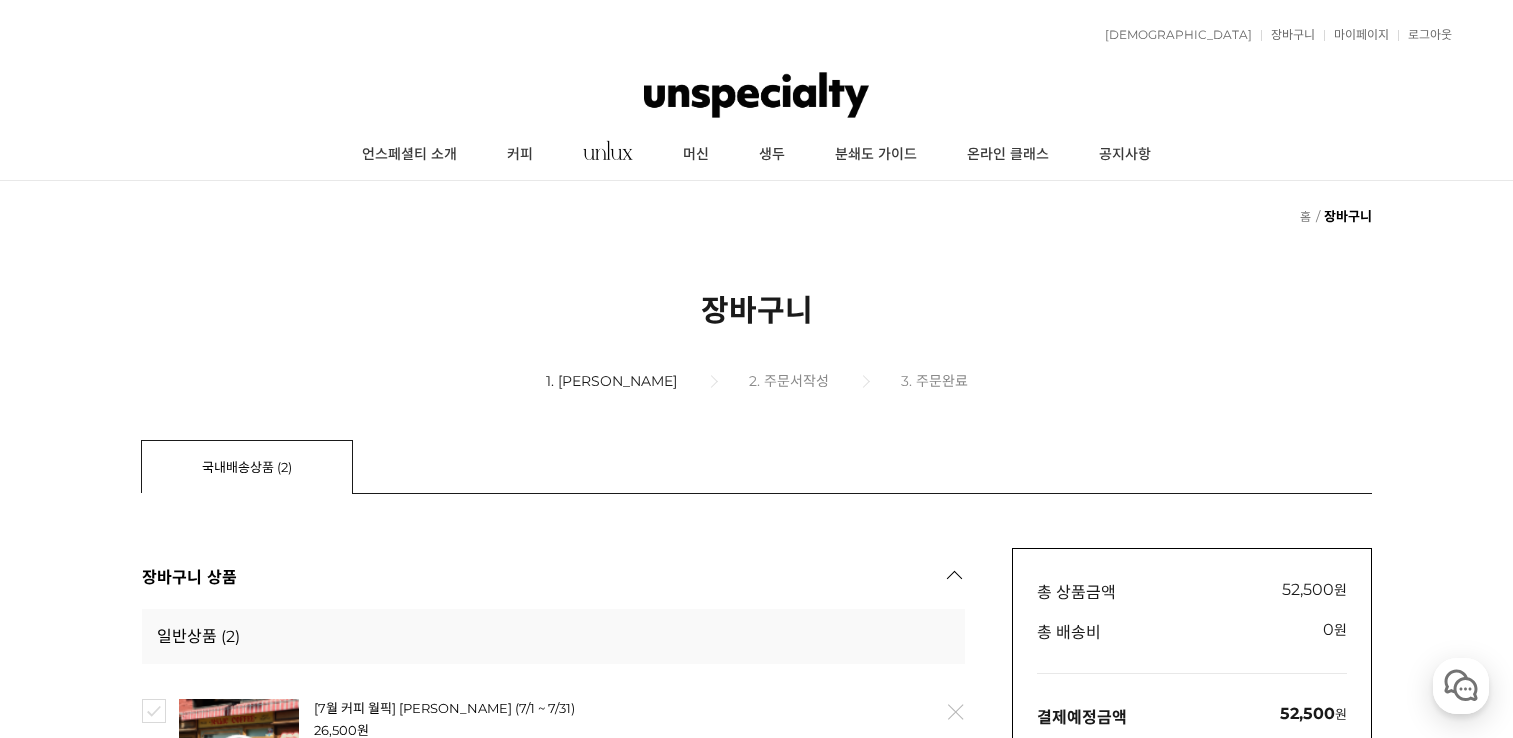 scroll, scrollTop: 1821, scrollLeft: 0, axis: vertical 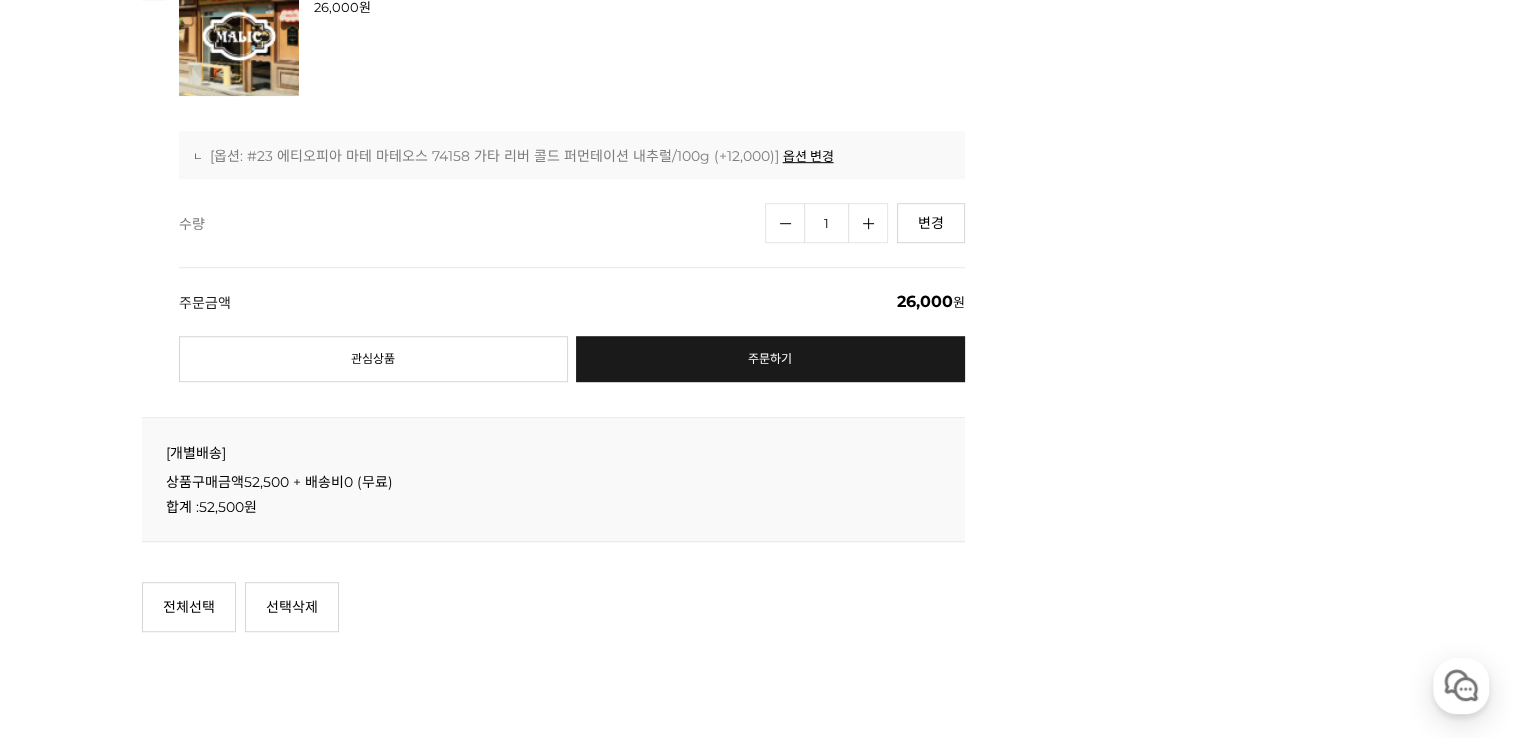 click on "주문하기" at bounding box center [770, 359] 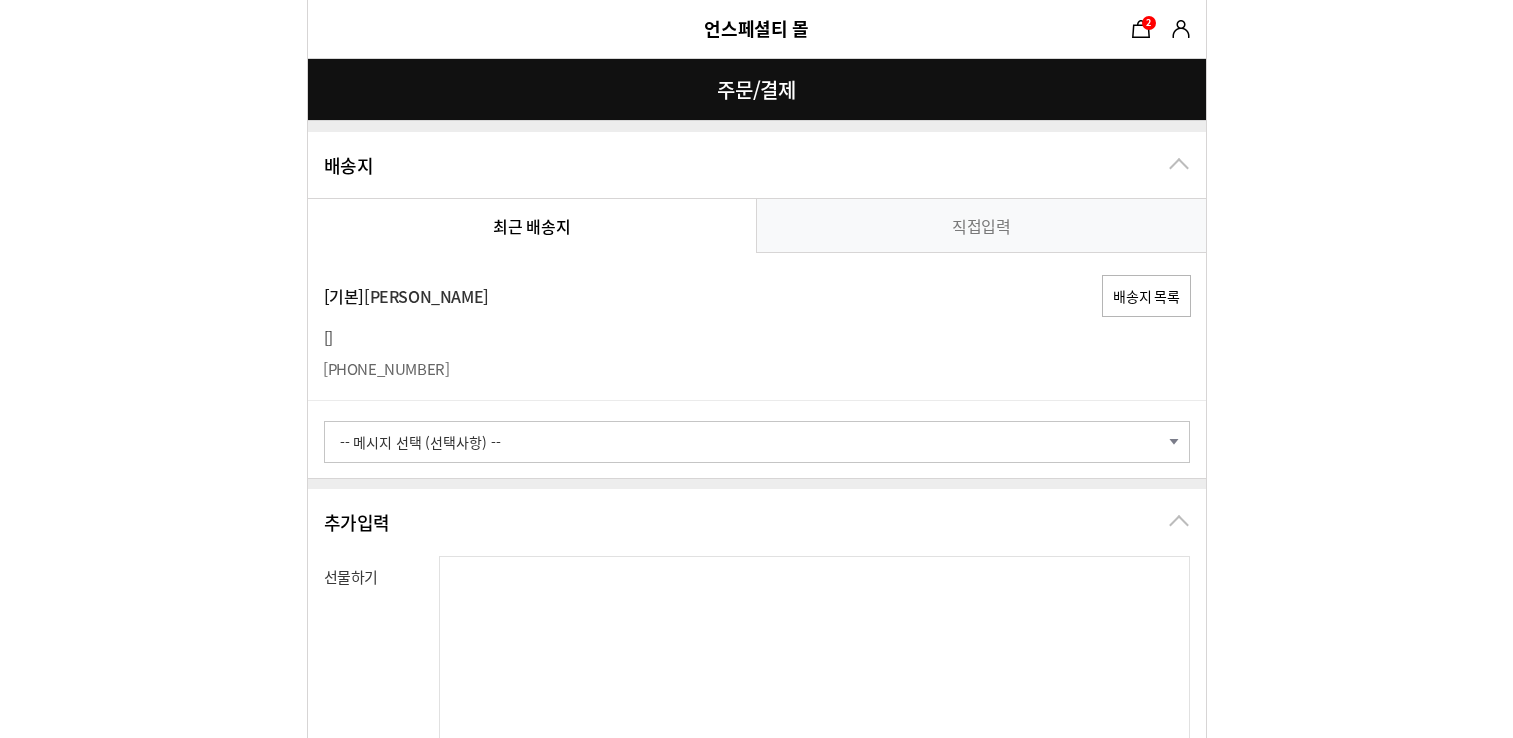 select on "card_16" 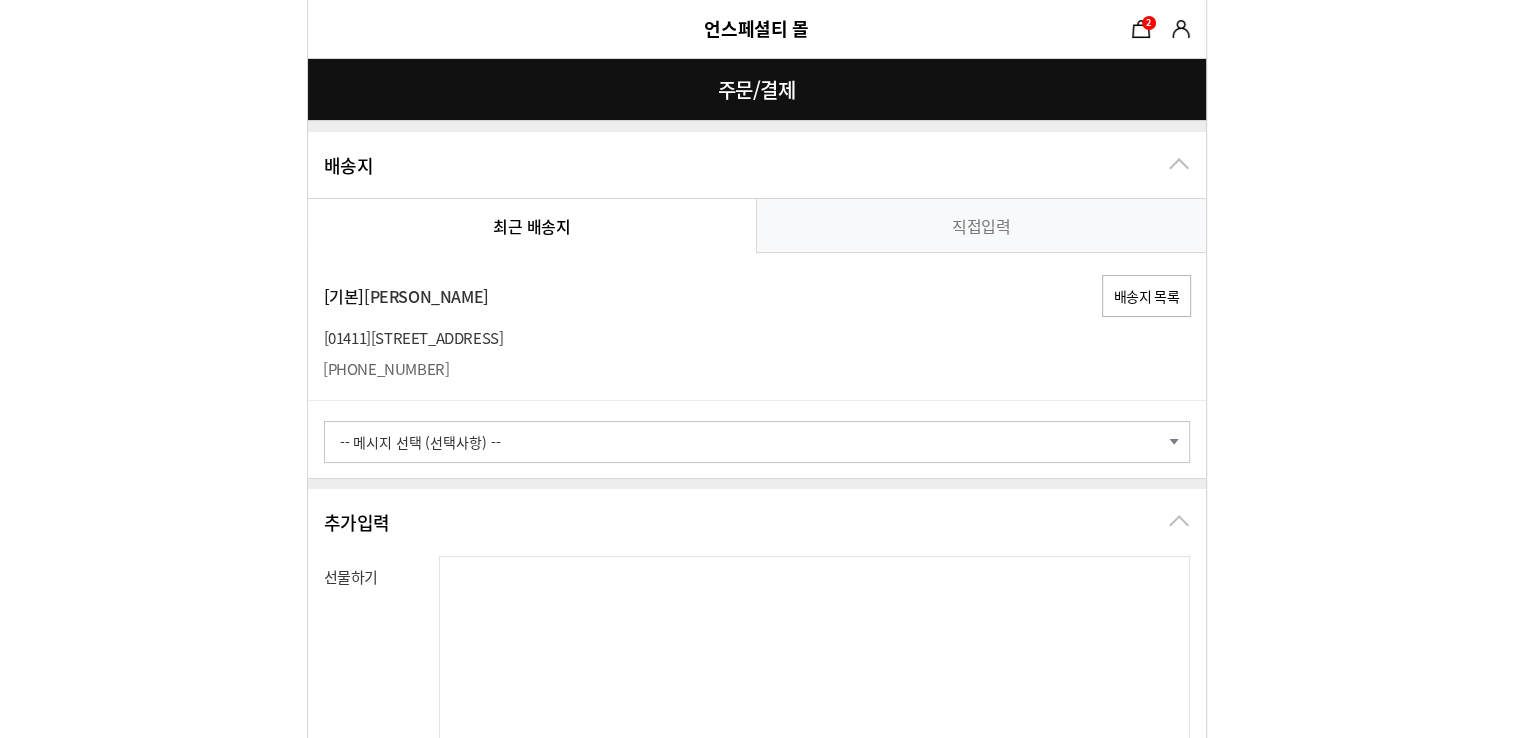 scroll, scrollTop: 0, scrollLeft: 0, axis: both 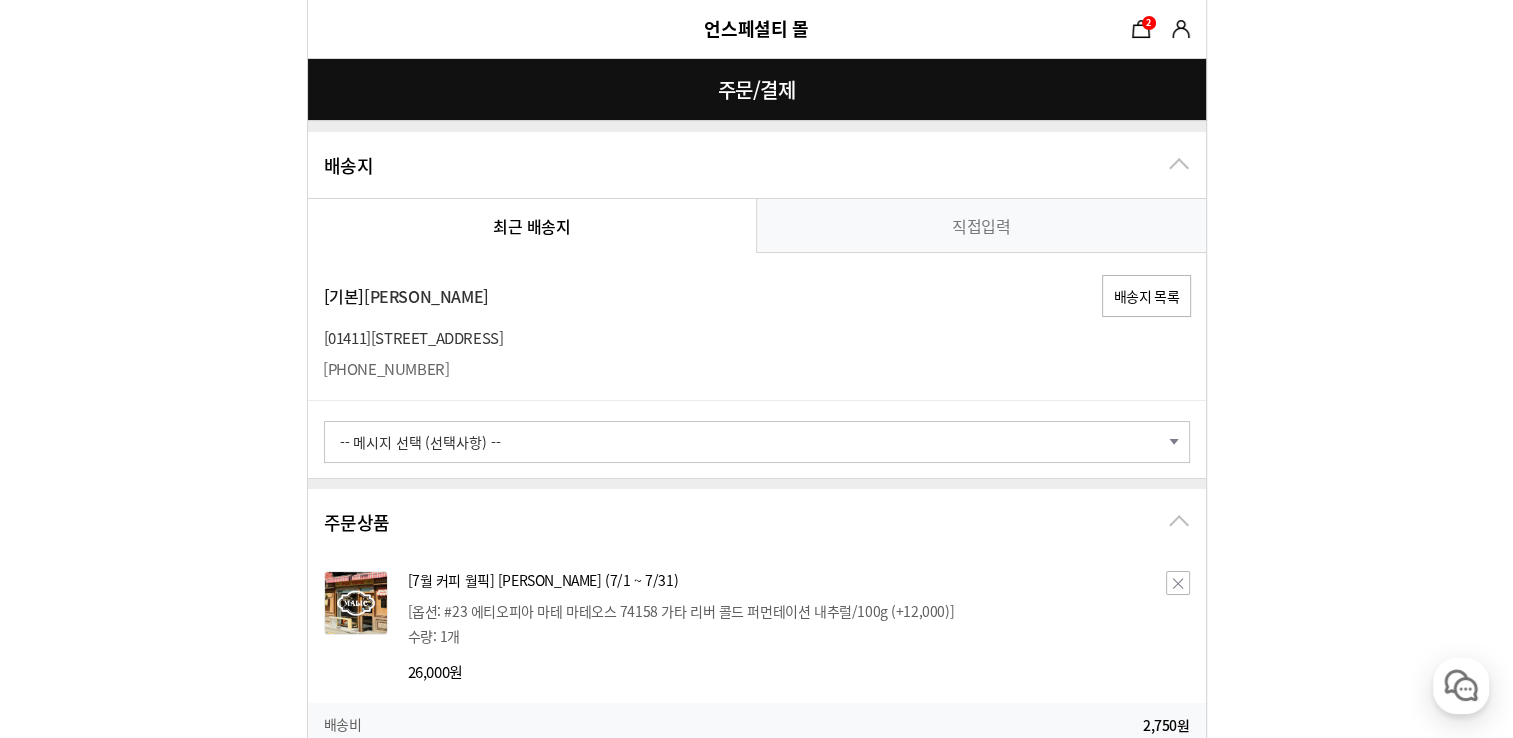 click on "-- 메시지 선택 (선택사항) --
배송 전에 미리 연락바랍니다.
부재 시 경비실에 맡겨주세요.
부재 시 문 앞에 놓아주세요.
빠른 배송 부탁드립니다.
택배함에 보관해 주세요.
직접 입력" at bounding box center [757, 442] 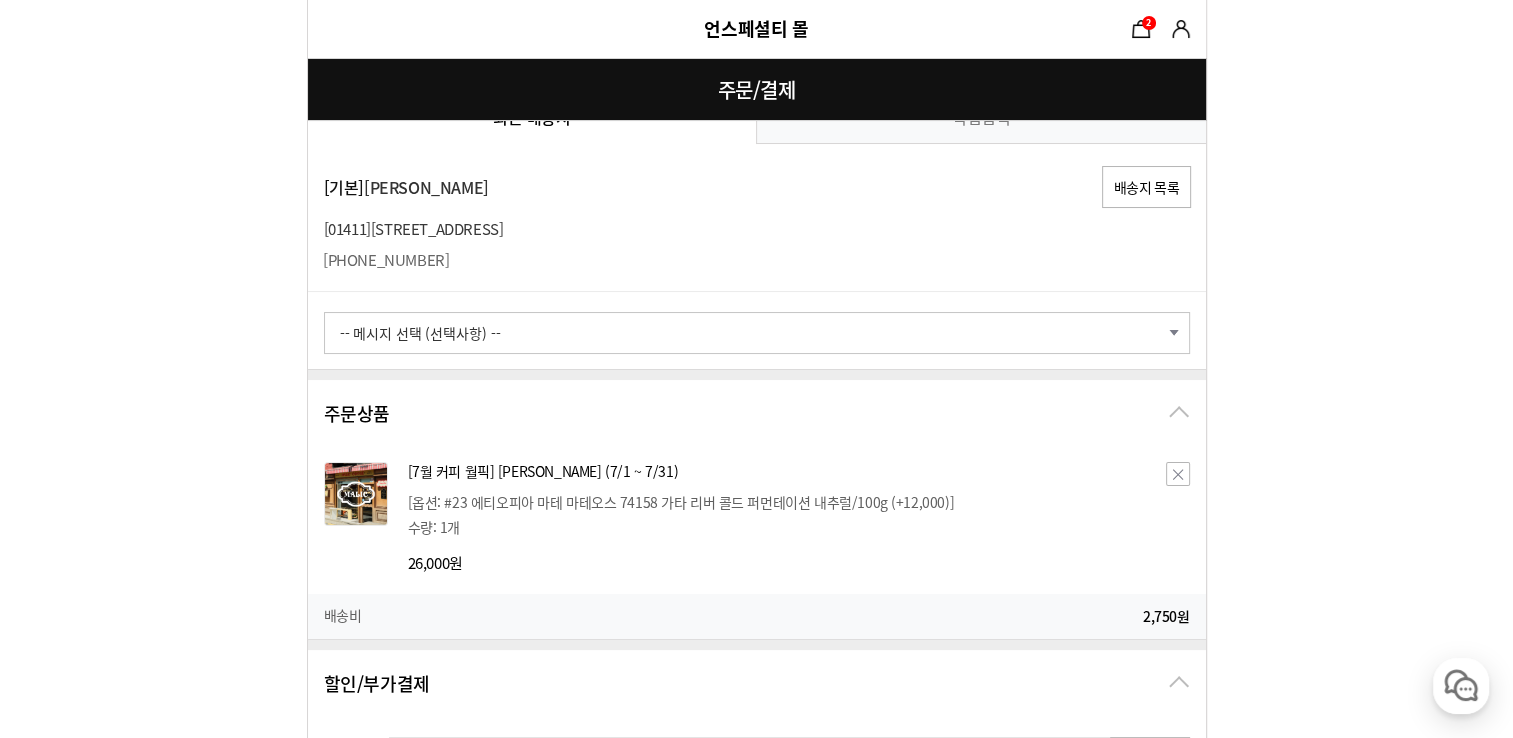 scroll, scrollTop: 0, scrollLeft: 0, axis: both 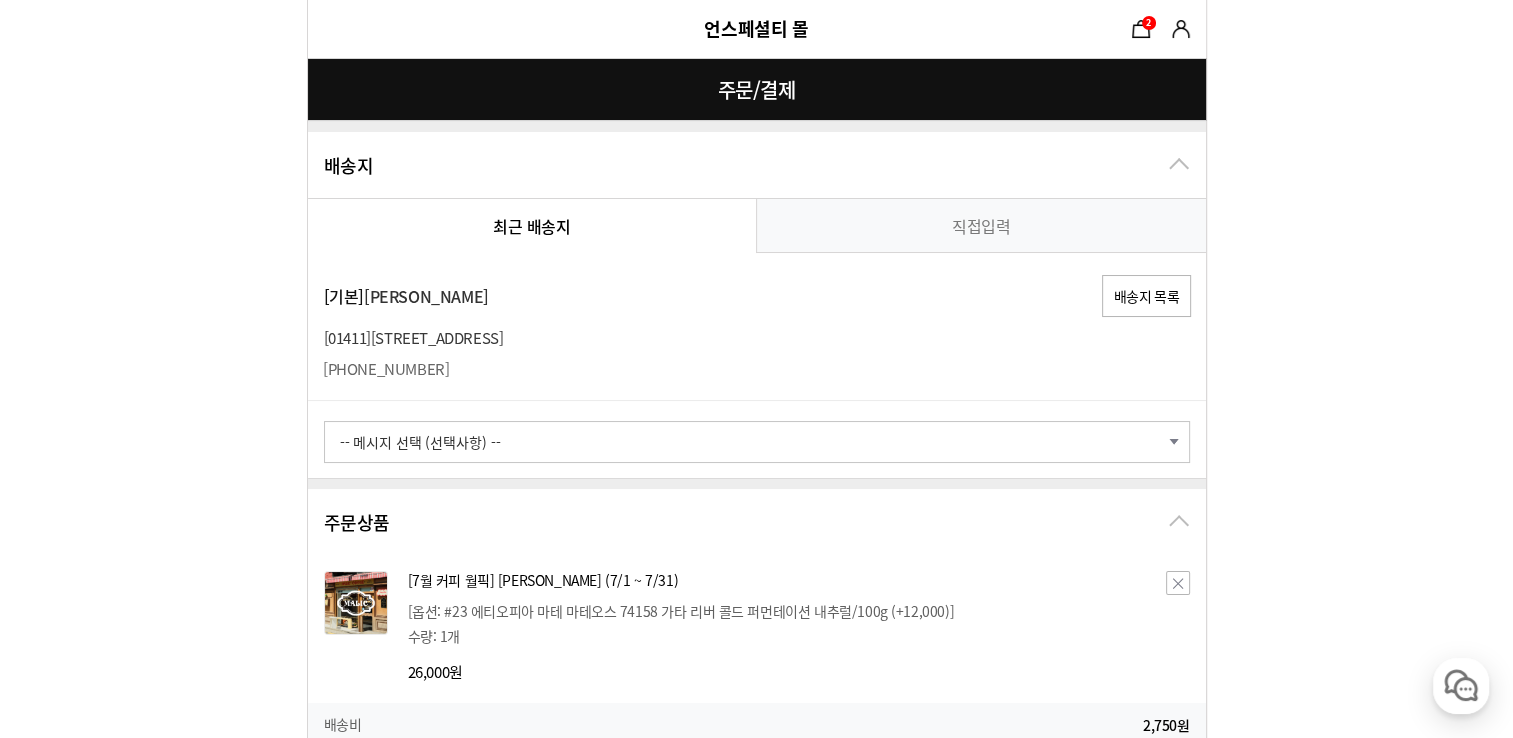 click on "주문상품
1개" at bounding box center (757, 522) 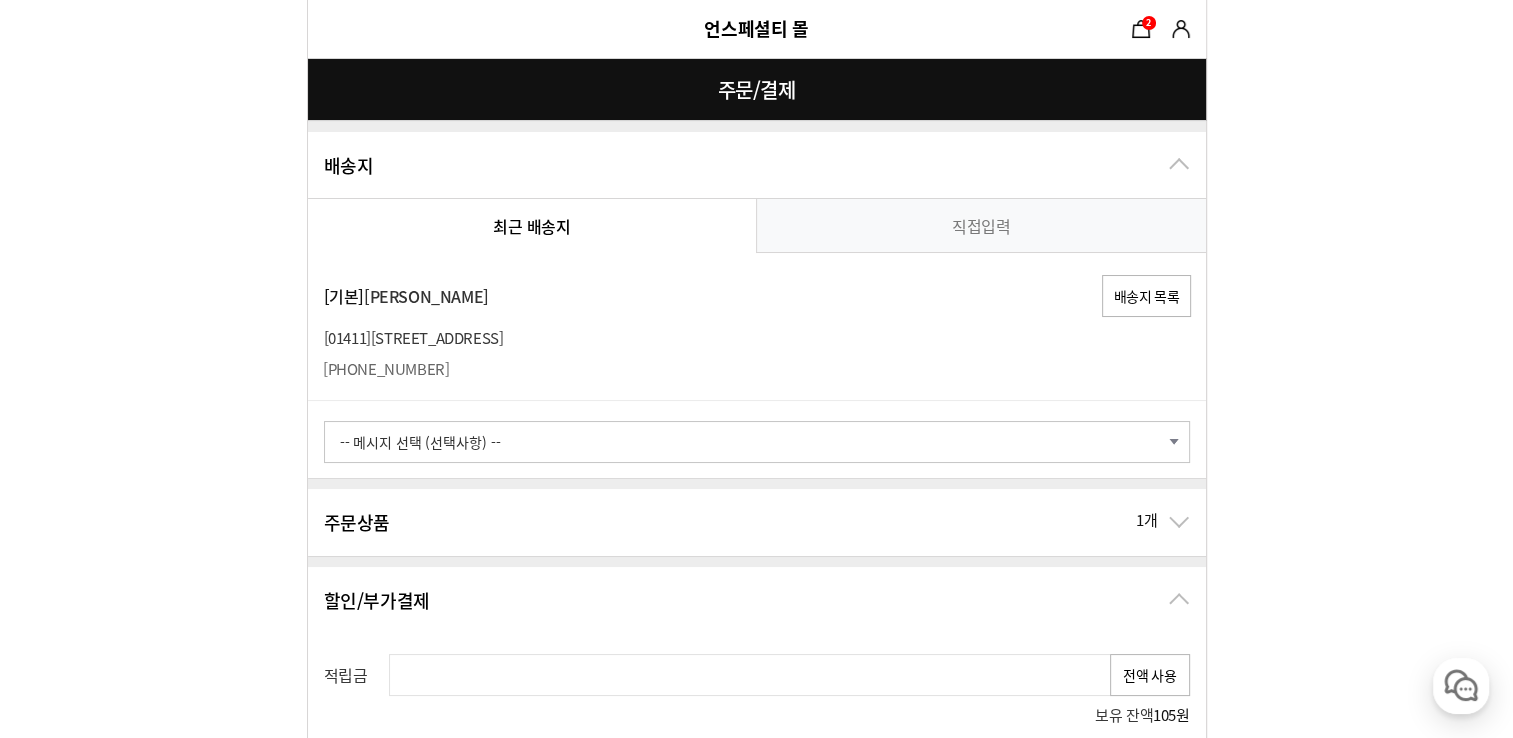 click on "주문상품
1개" at bounding box center (757, 522) 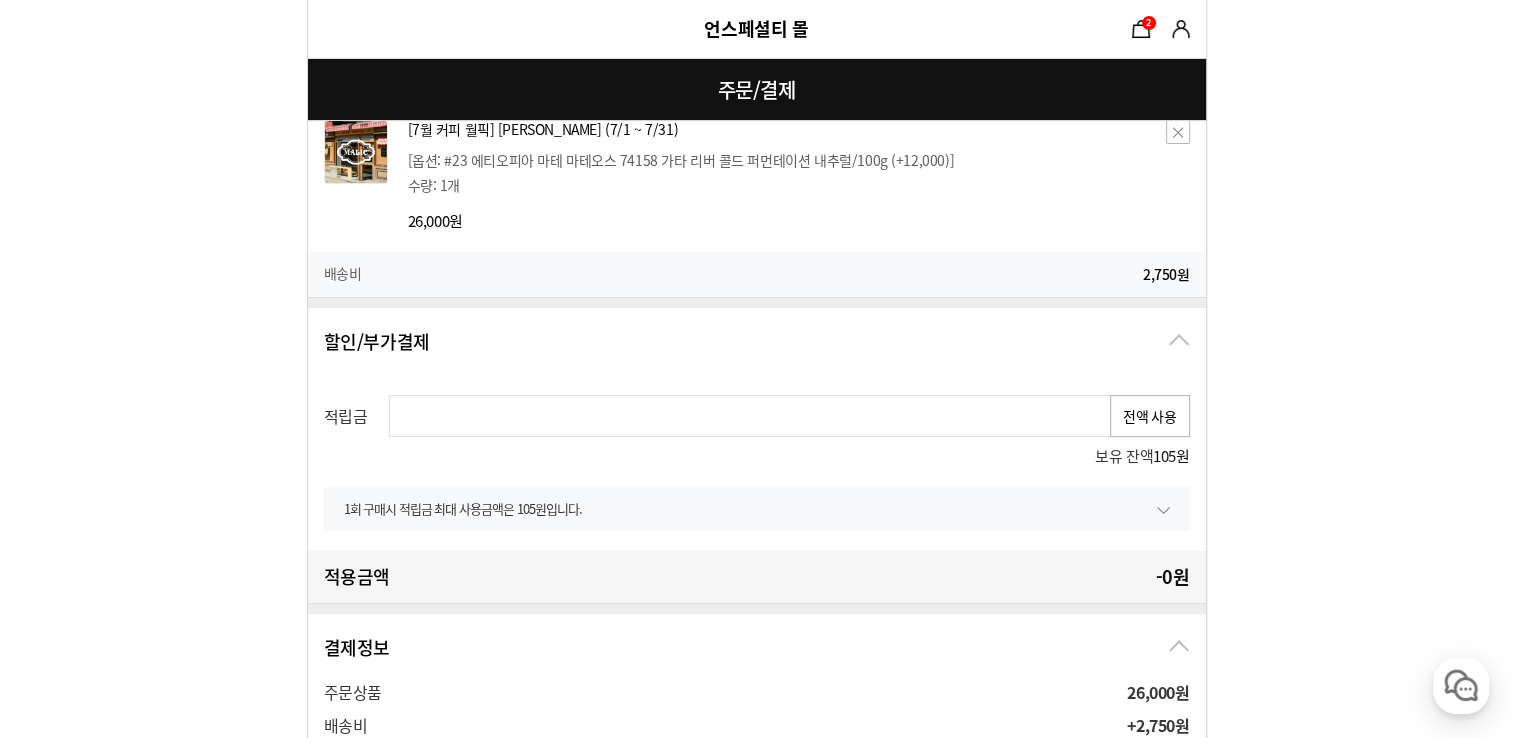 scroll, scrollTop: 0, scrollLeft: 0, axis: both 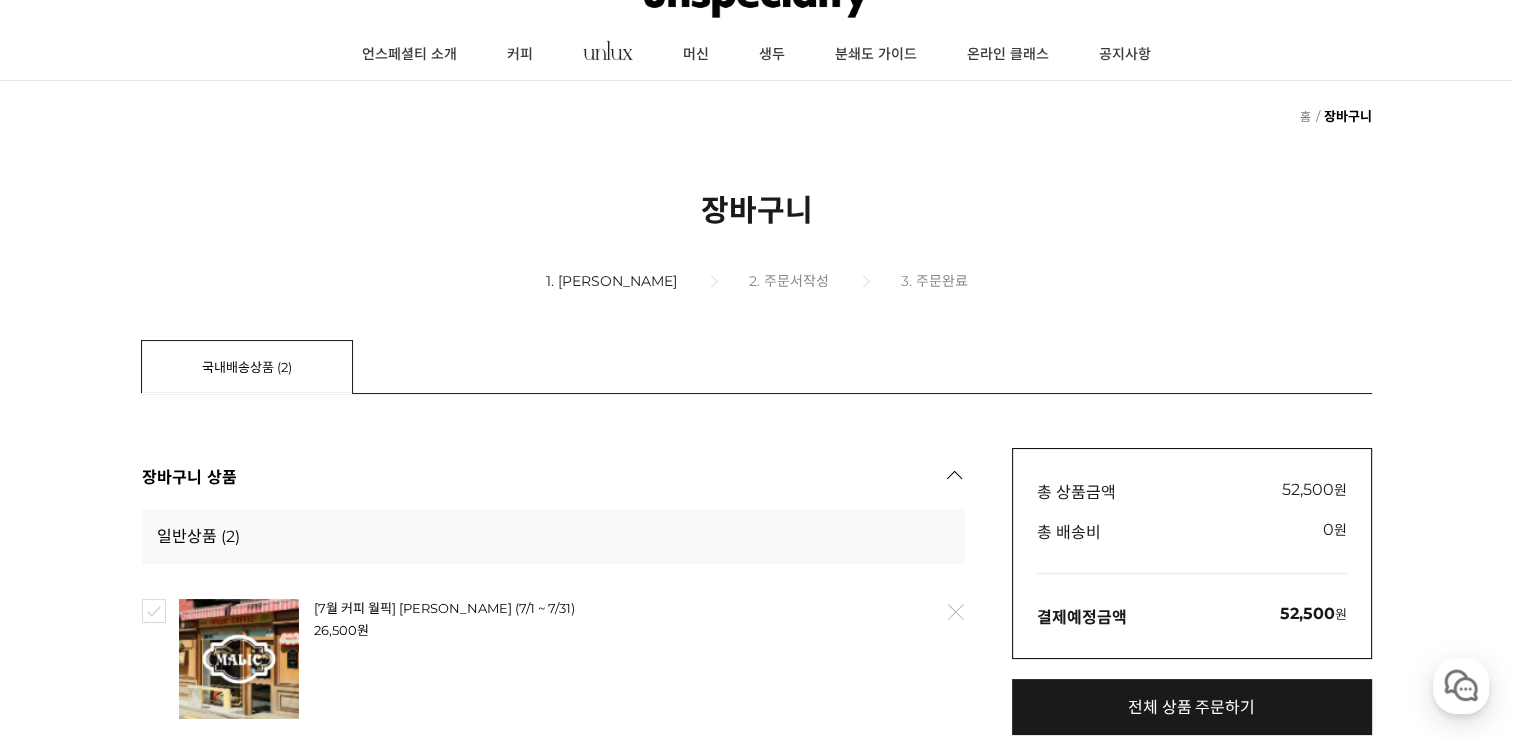 click on "1. [PERSON_NAME]" at bounding box center (646, 281) 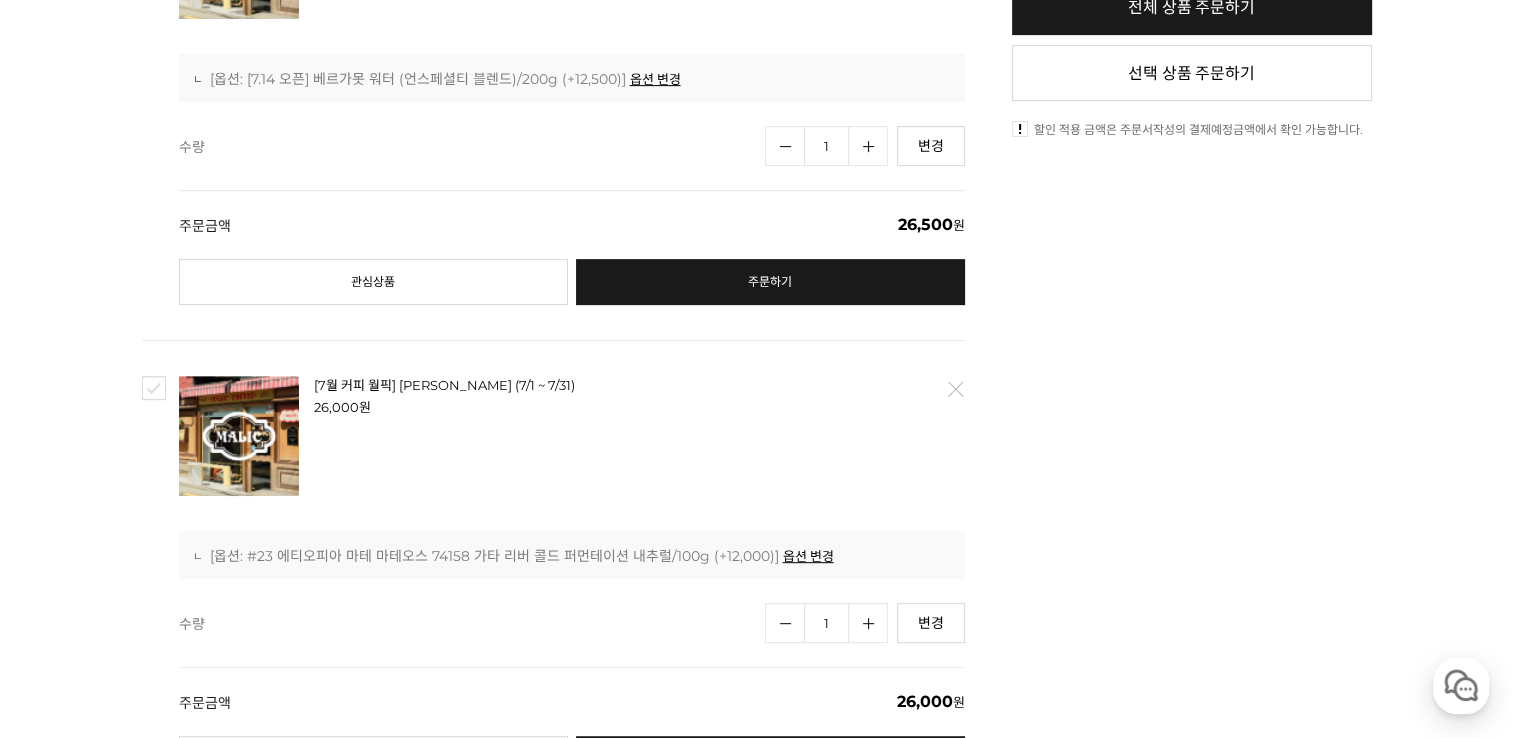 scroll, scrollTop: 1300, scrollLeft: 0, axis: vertical 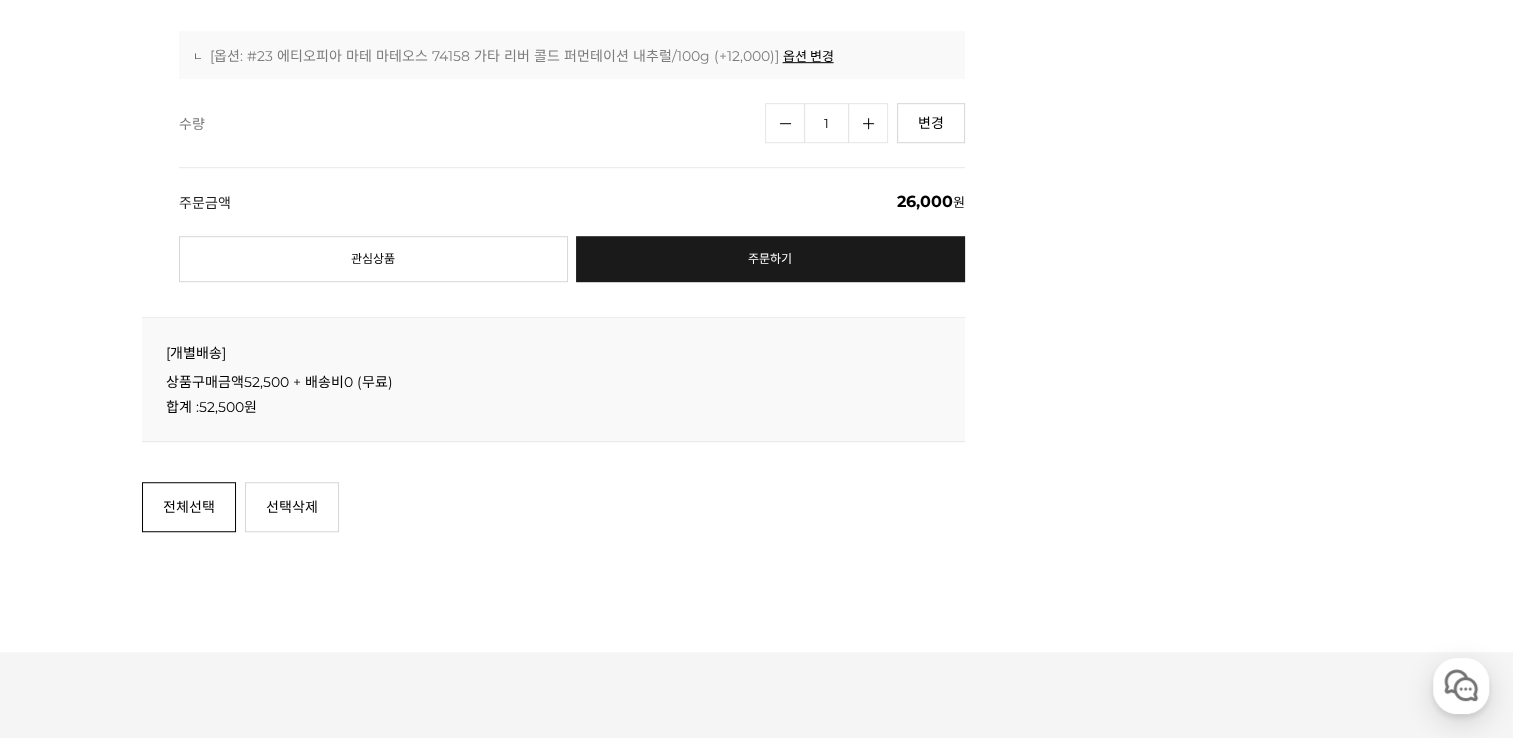 click on "전체선택" at bounding box center [189, 507] 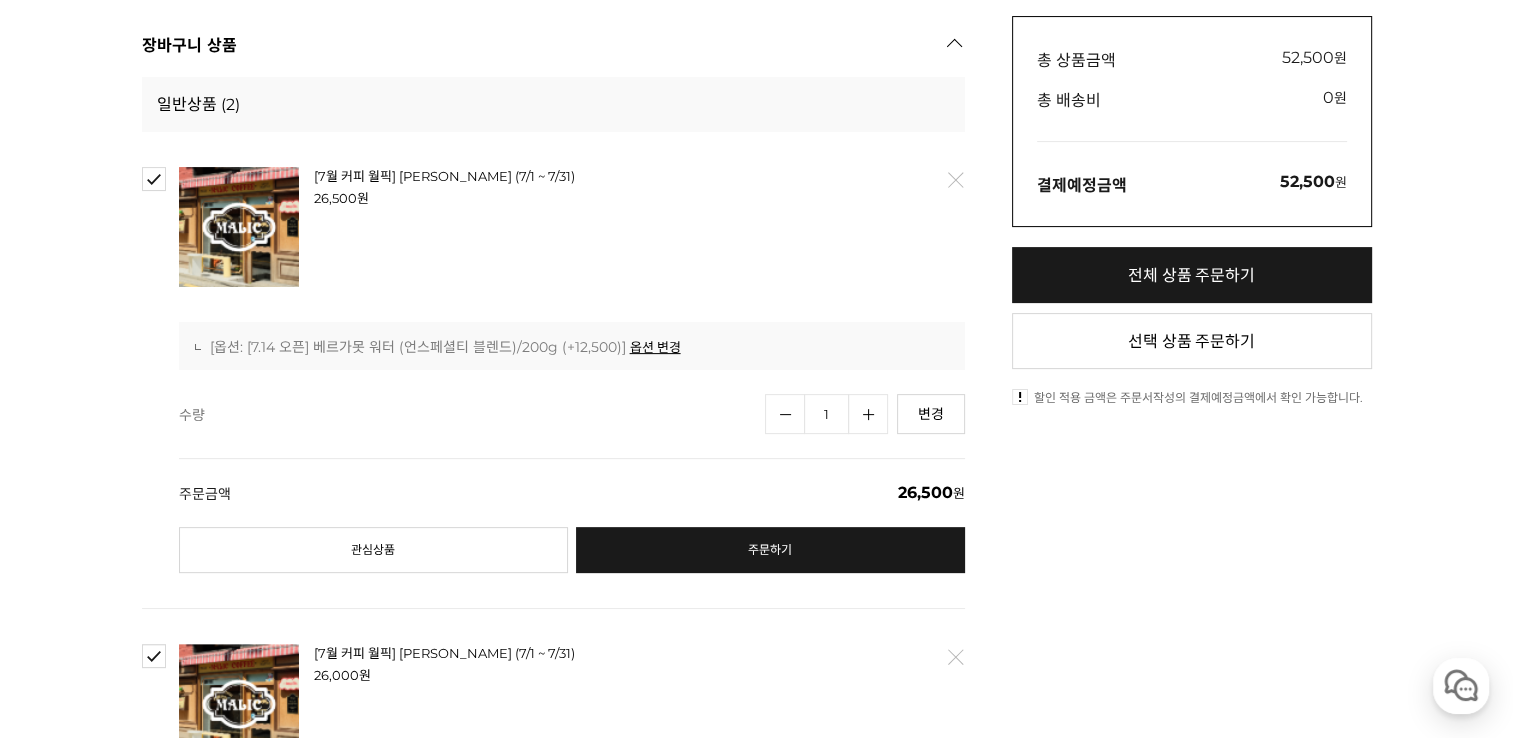 scroll, scrollTop: 300, scrollLeft: 0, axis: vertical 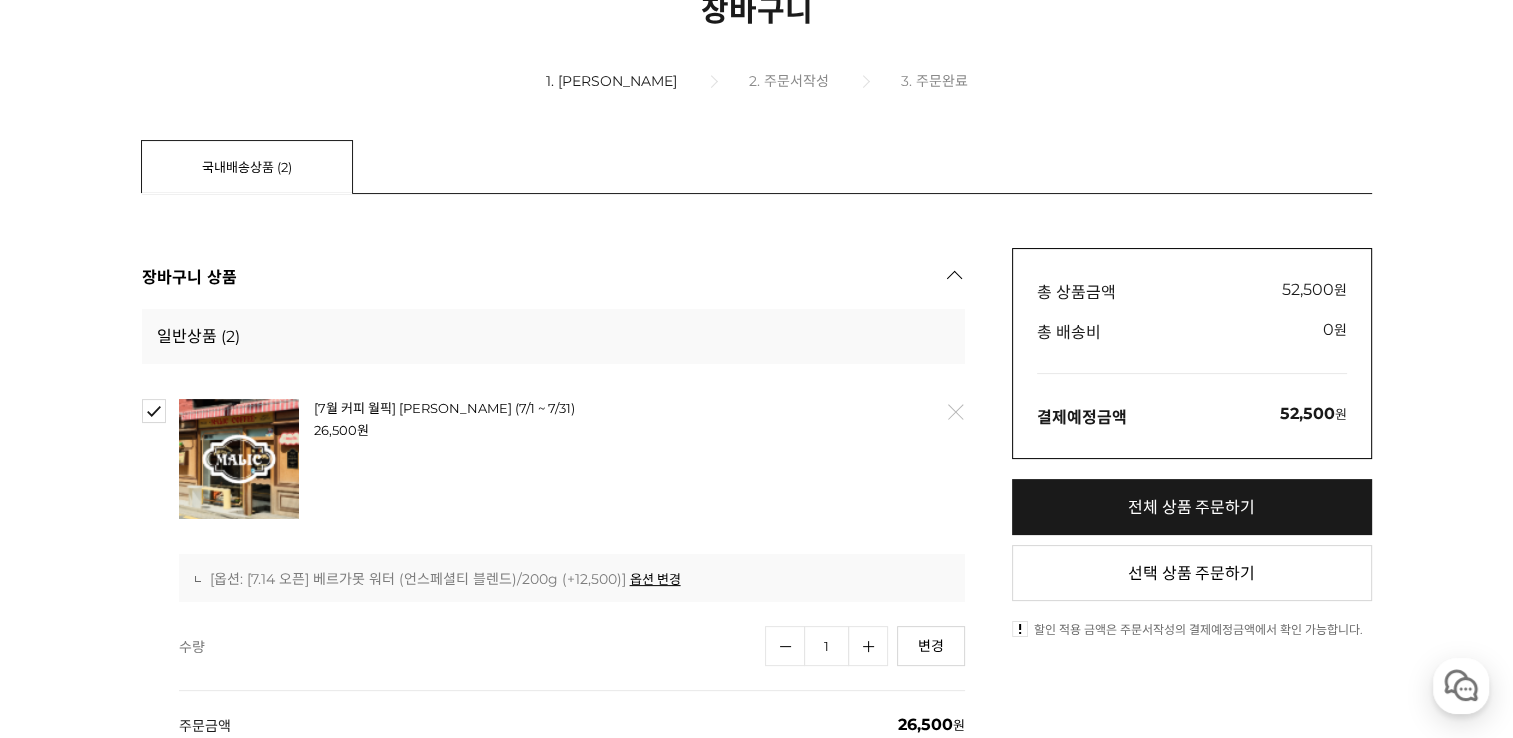 click on "전체 상품 주문하기" at bounding box center (1192, 507) 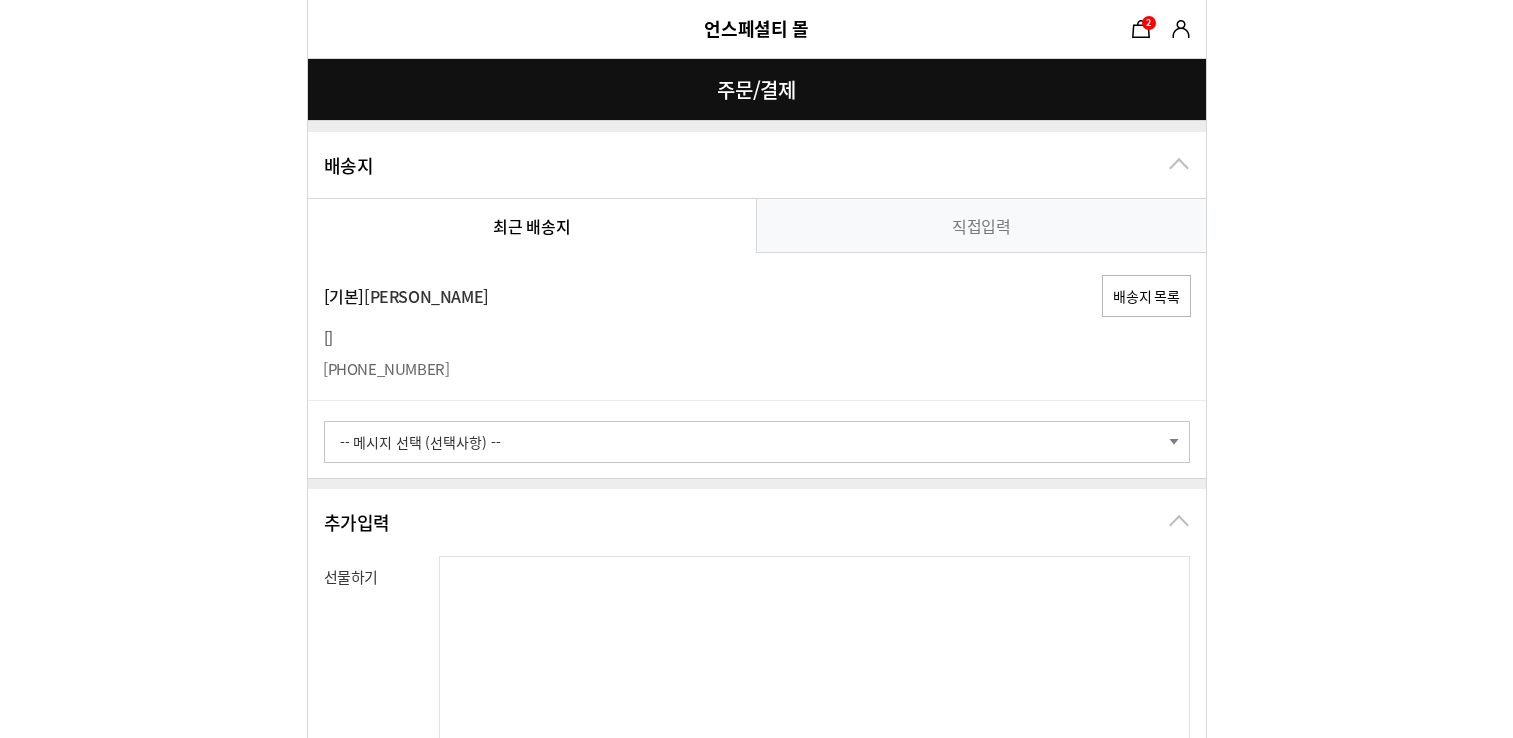 select on "card_16" 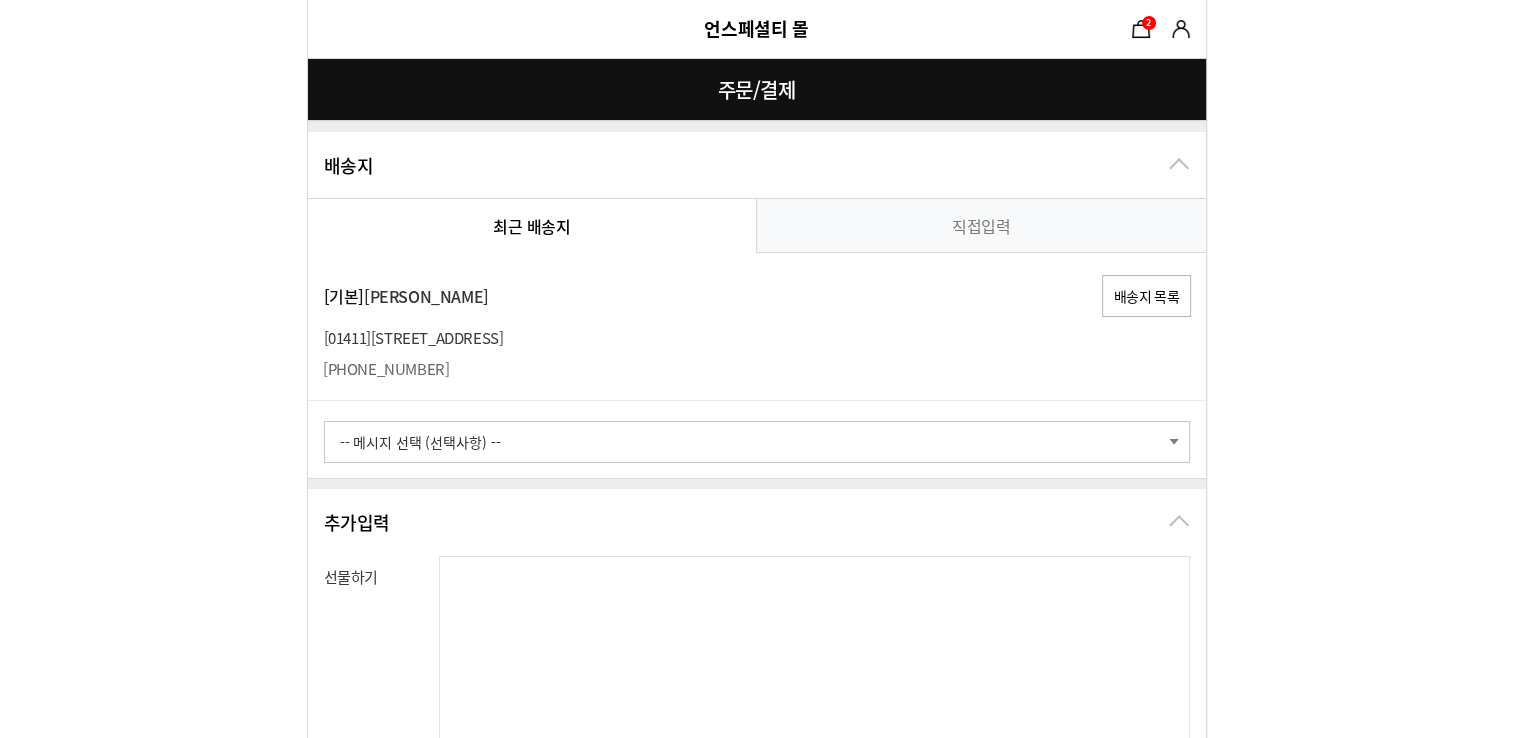 scroll, scrollTop: 0, scrollLeft: 0, axis: both 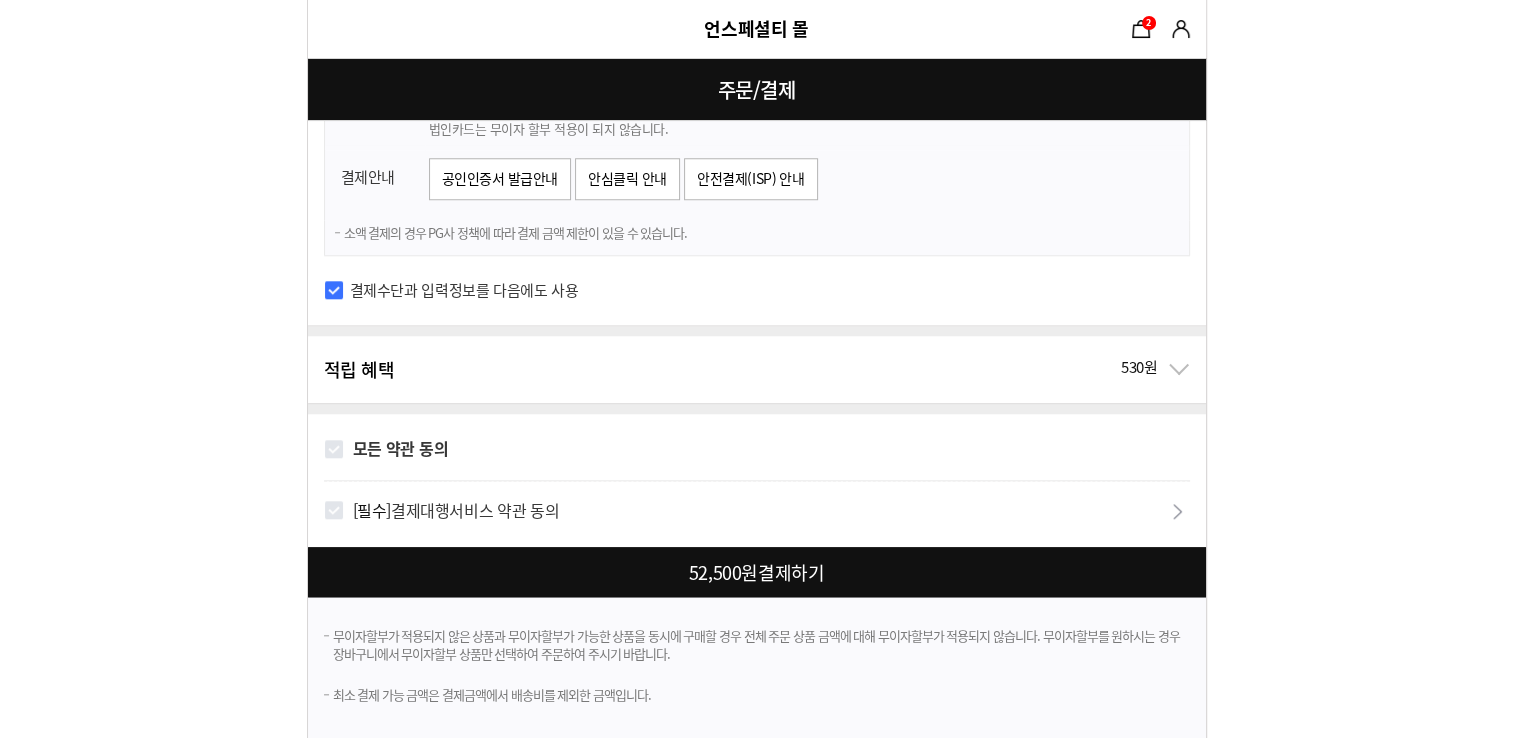 click on "모든 약관 동의" at bounding box center [334, 449] 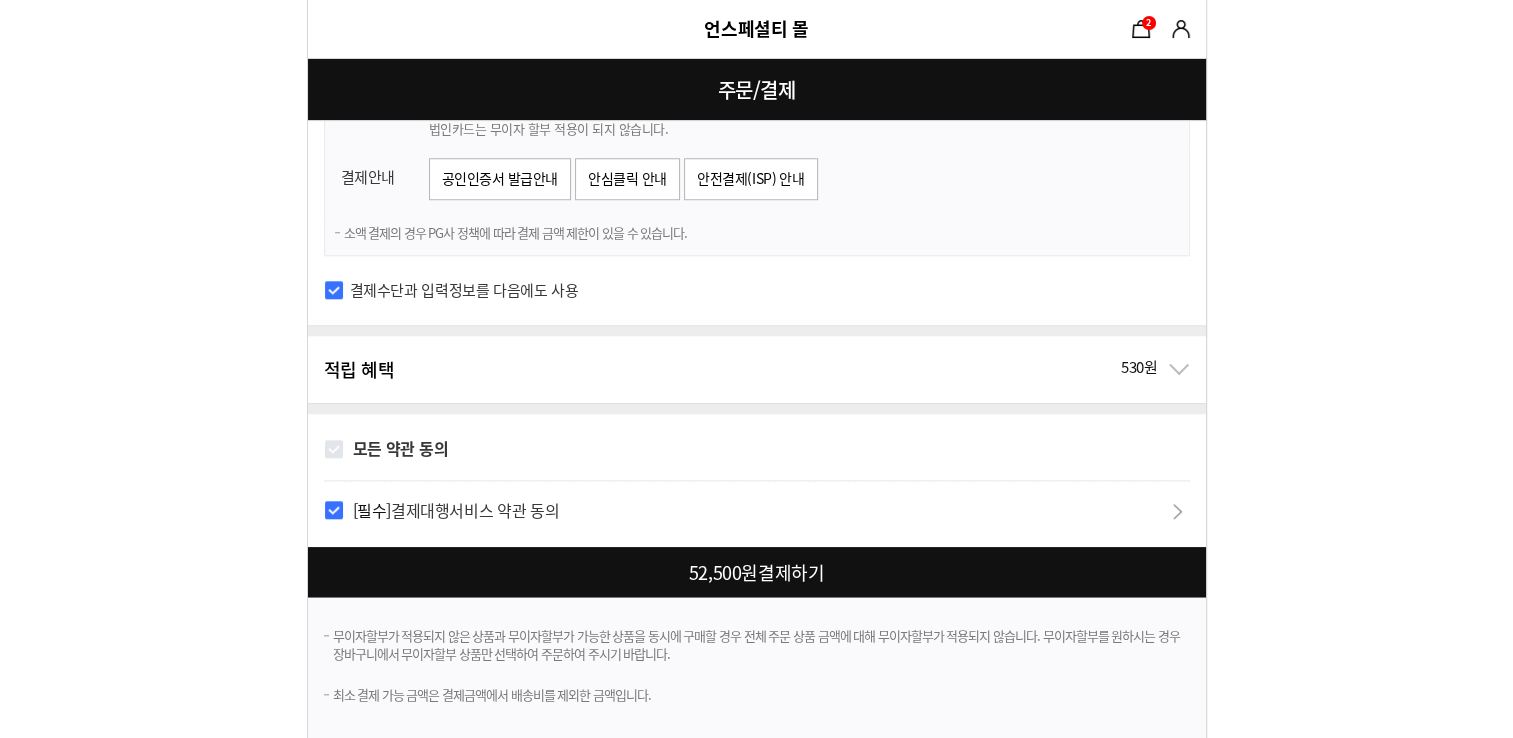 checkbox on "true" 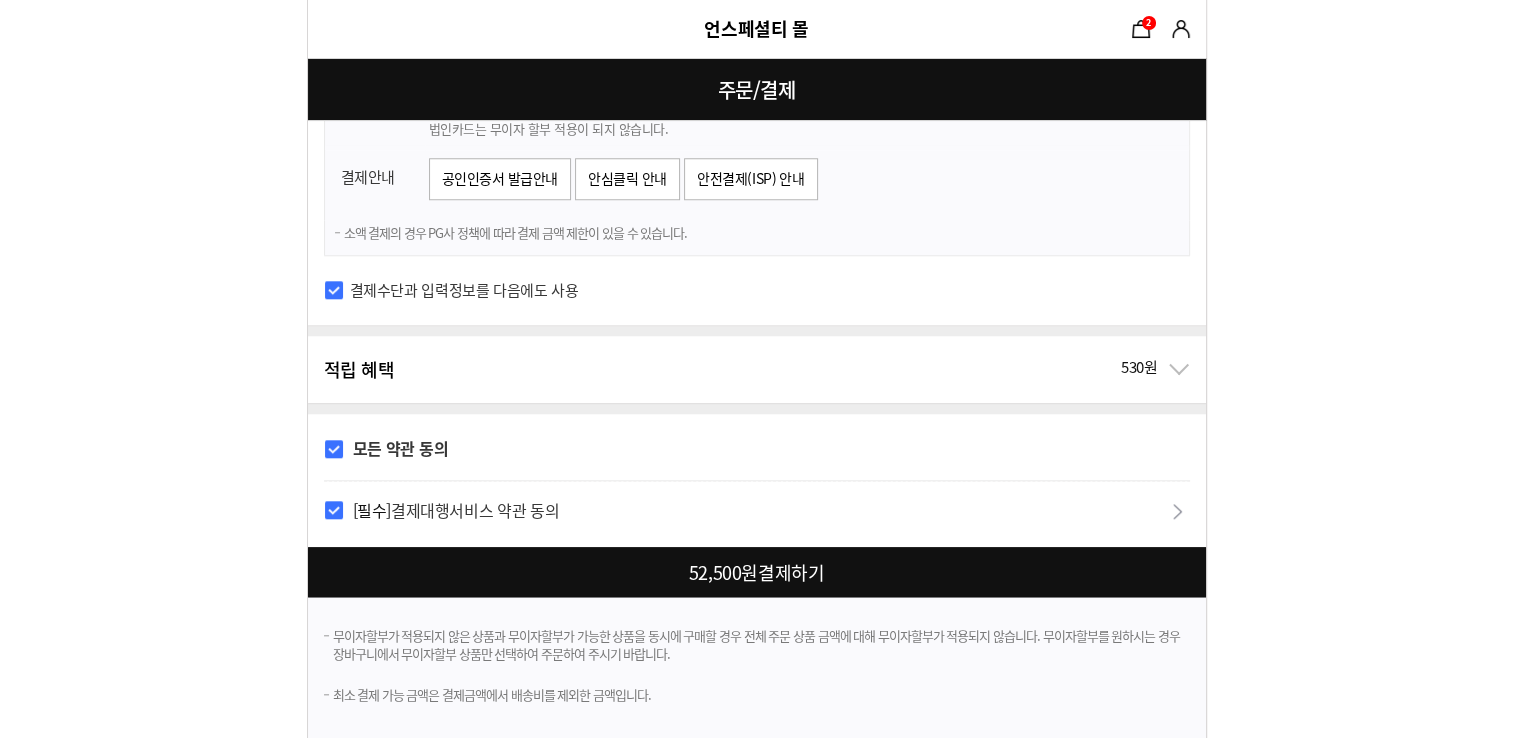 checkbox on "true" 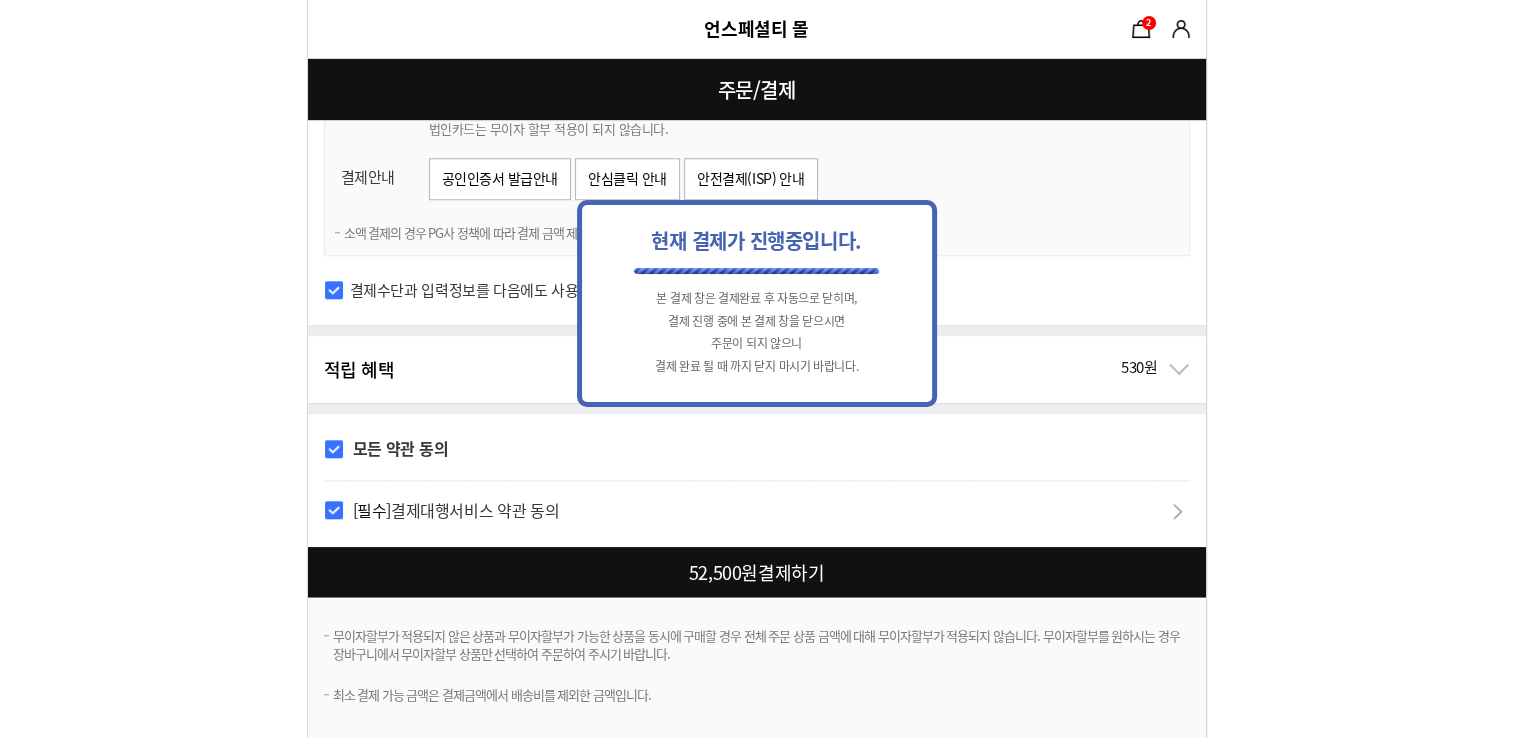 scroll, scrollTop: 0, scrollLeft: 0, axis: both 